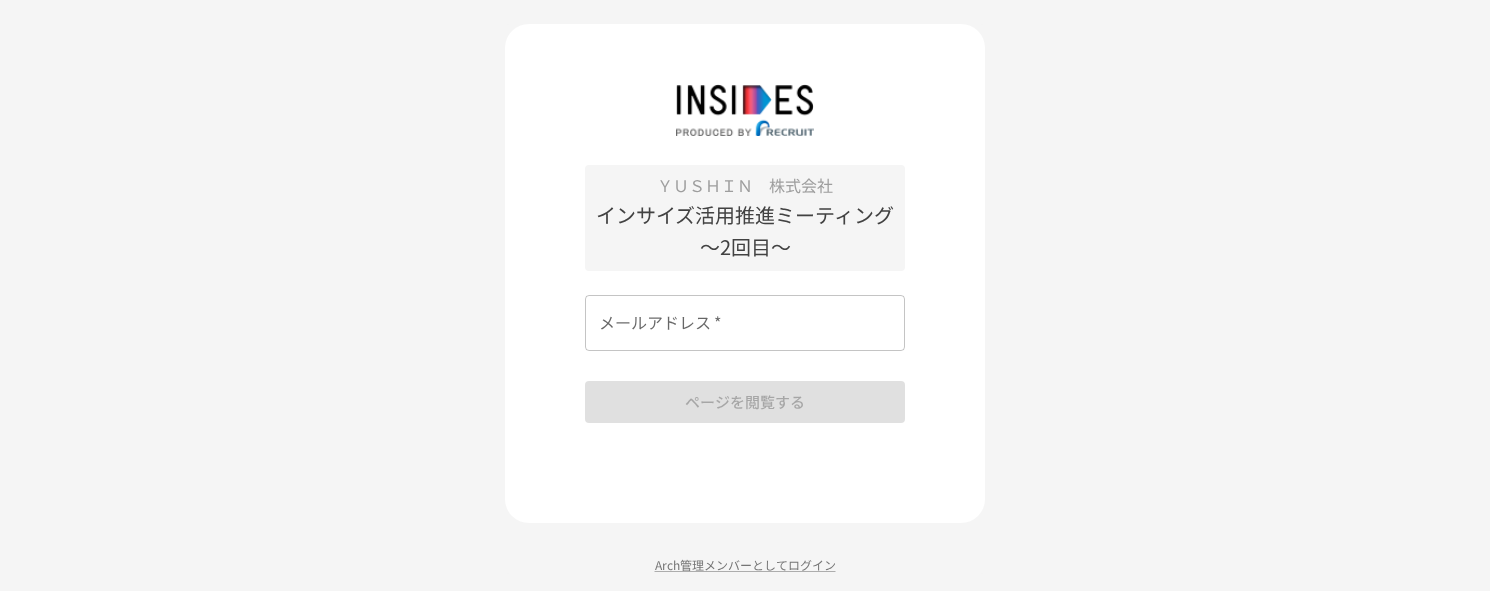 scroll, scrollTop: 0, scrollLeft: 0, axis: both 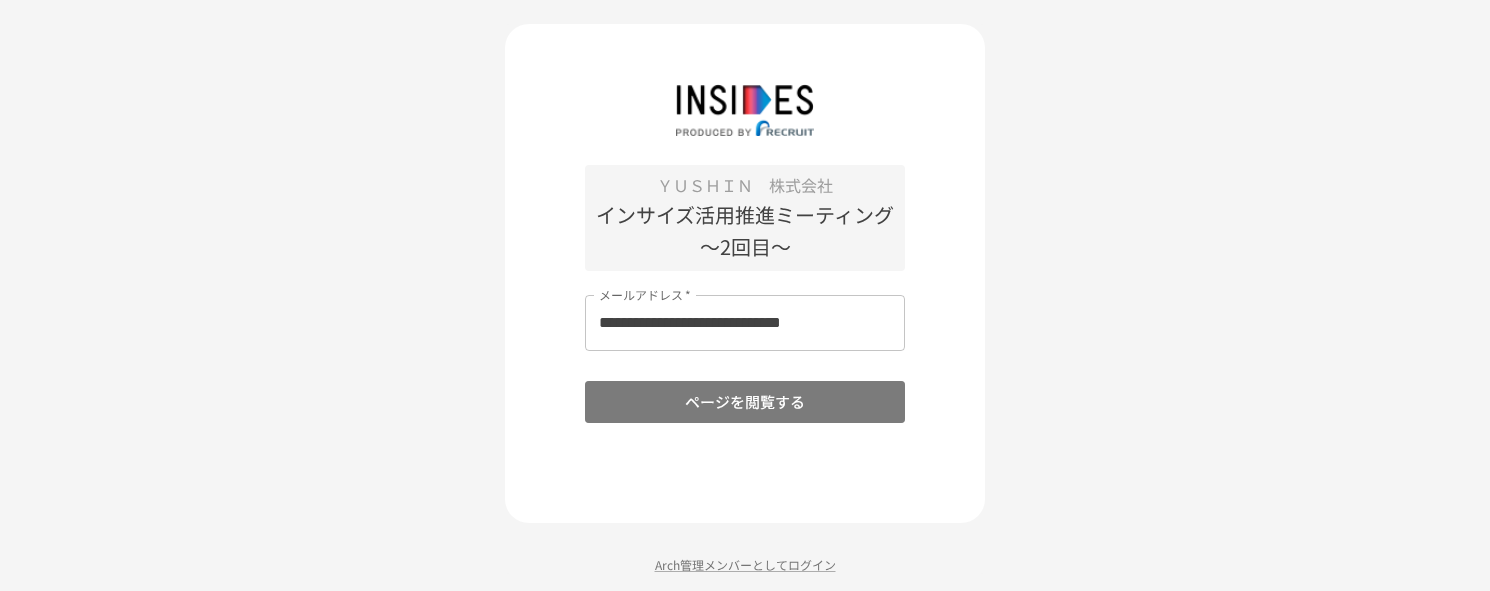 click on "ページを閲覧する" at bounding box center [745, 402] 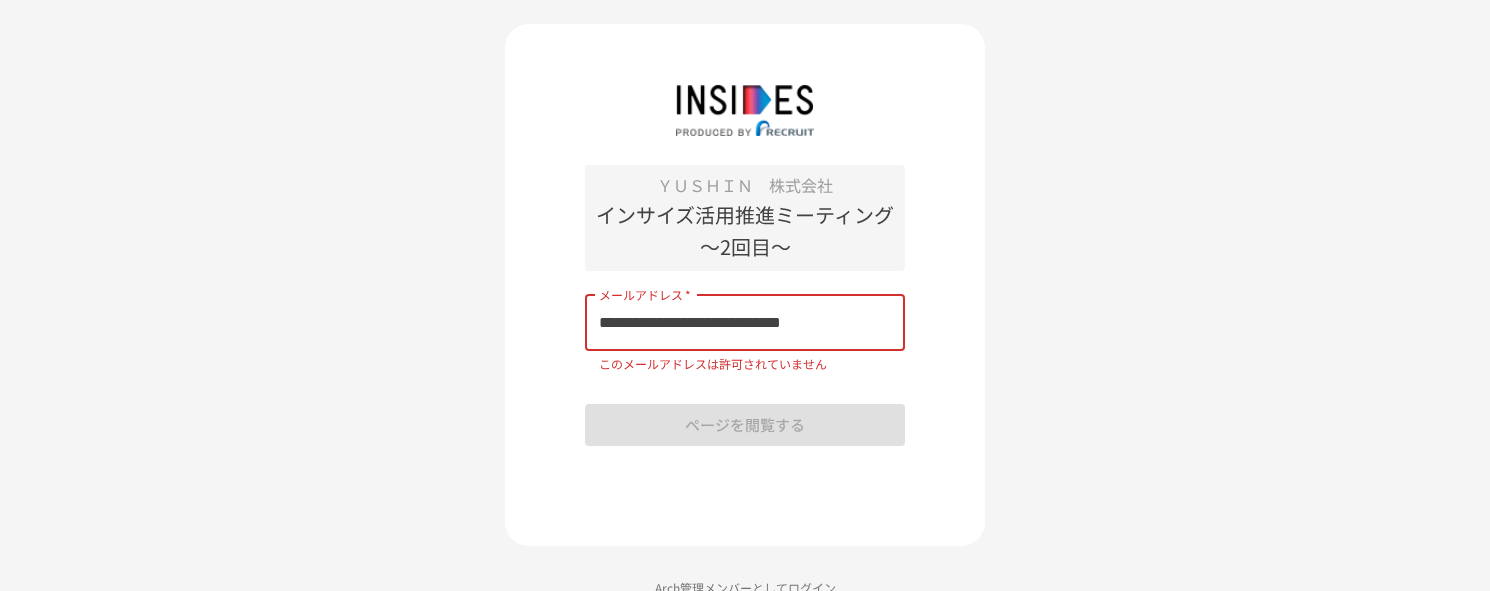 drag, startPoint x: 863, startPoint y: 328, endPoint x: 873, endPoint y: 331, distance: 10.440307 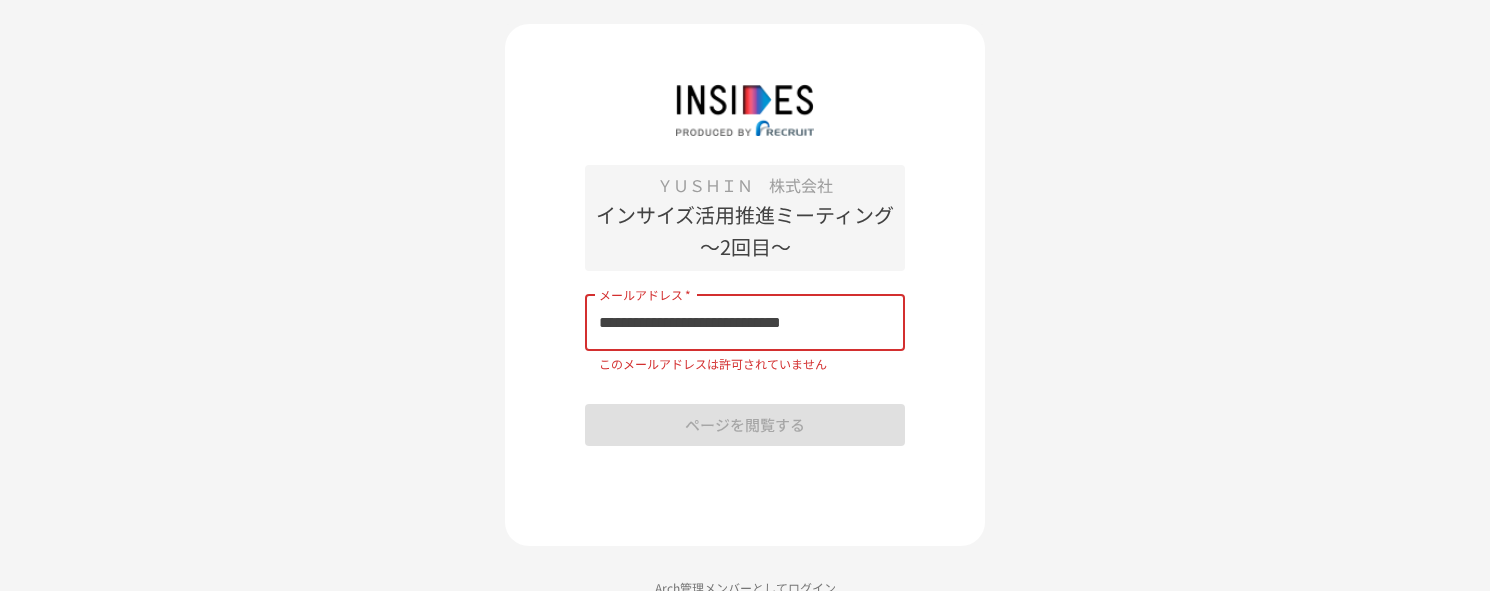 drag, startPoint x: 841, startPoint y: 326, endPoint x: 747, endPoint y: 333, distance: 94.26028 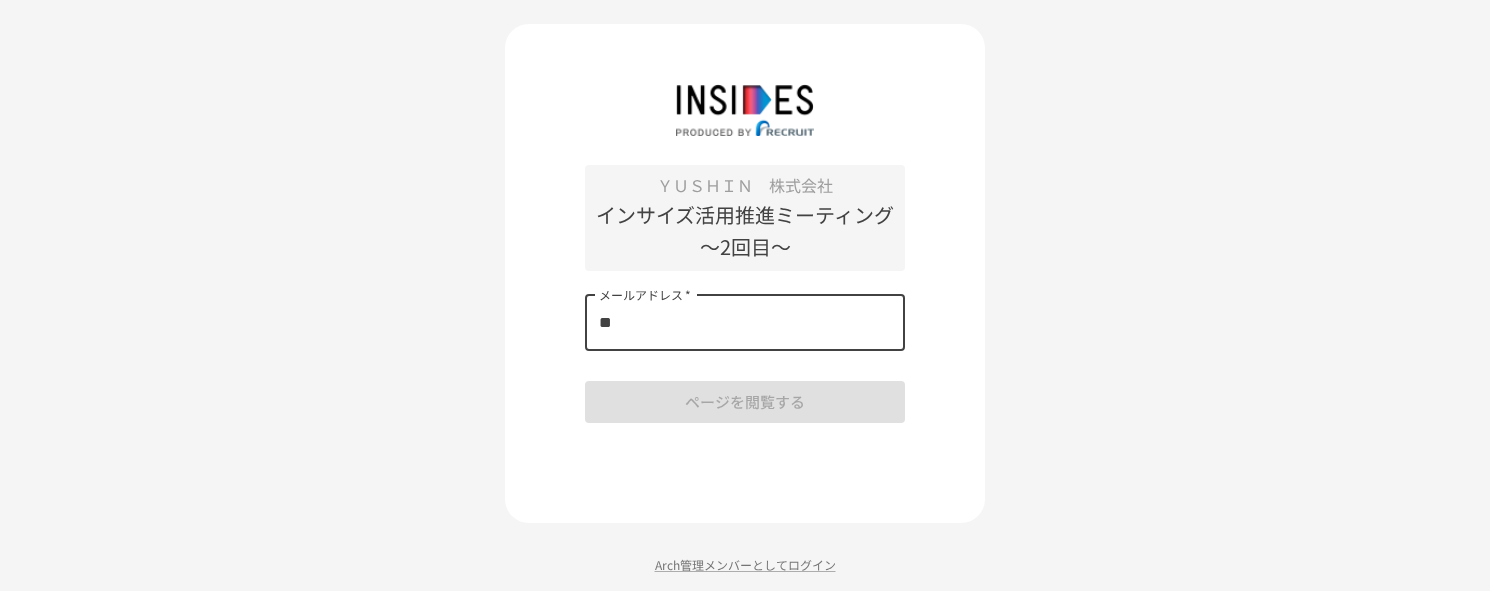 type on "*" 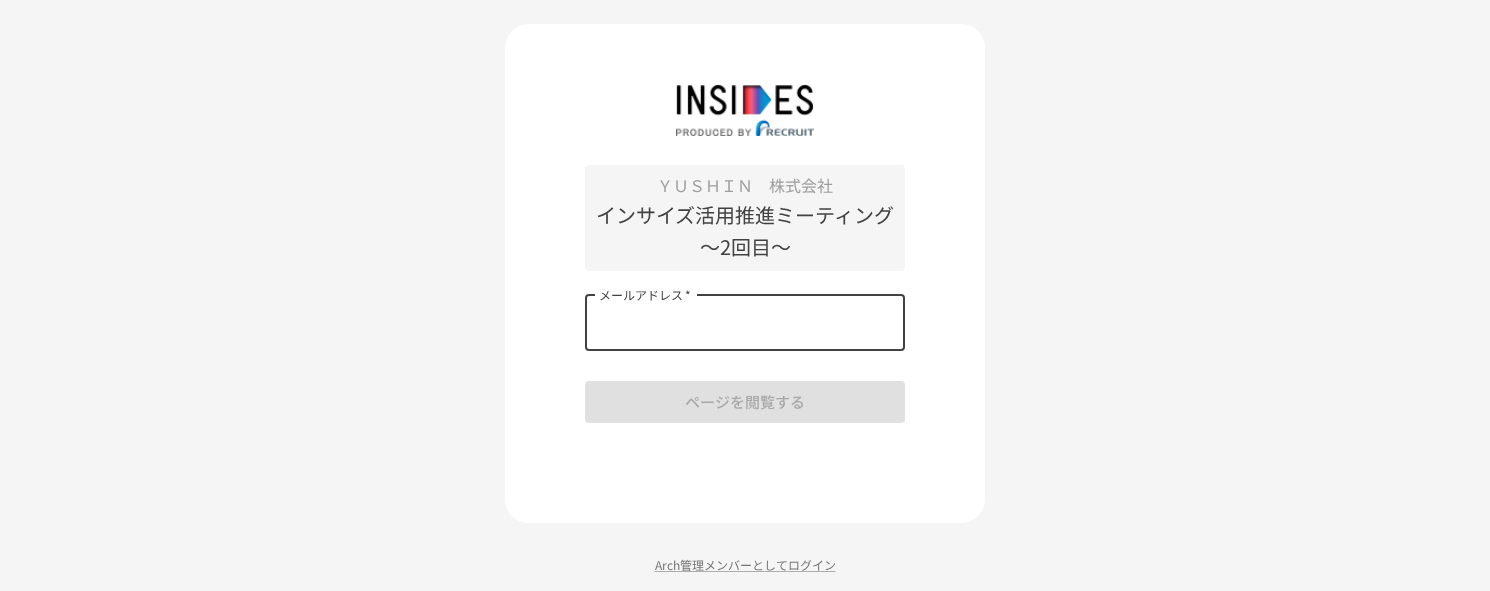 type 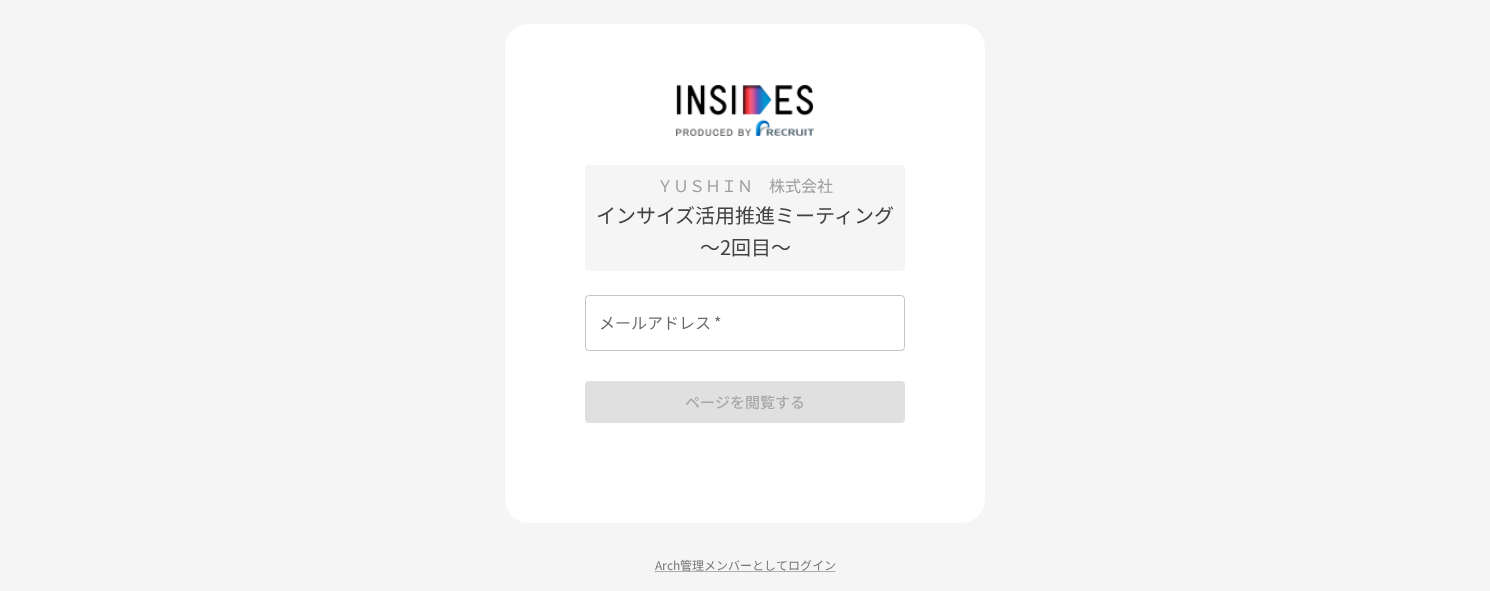 drag, startPoint x: 1107, startPoint y: 328, endPoint x: 1045, endPoint y: 323, distance: 62.201286 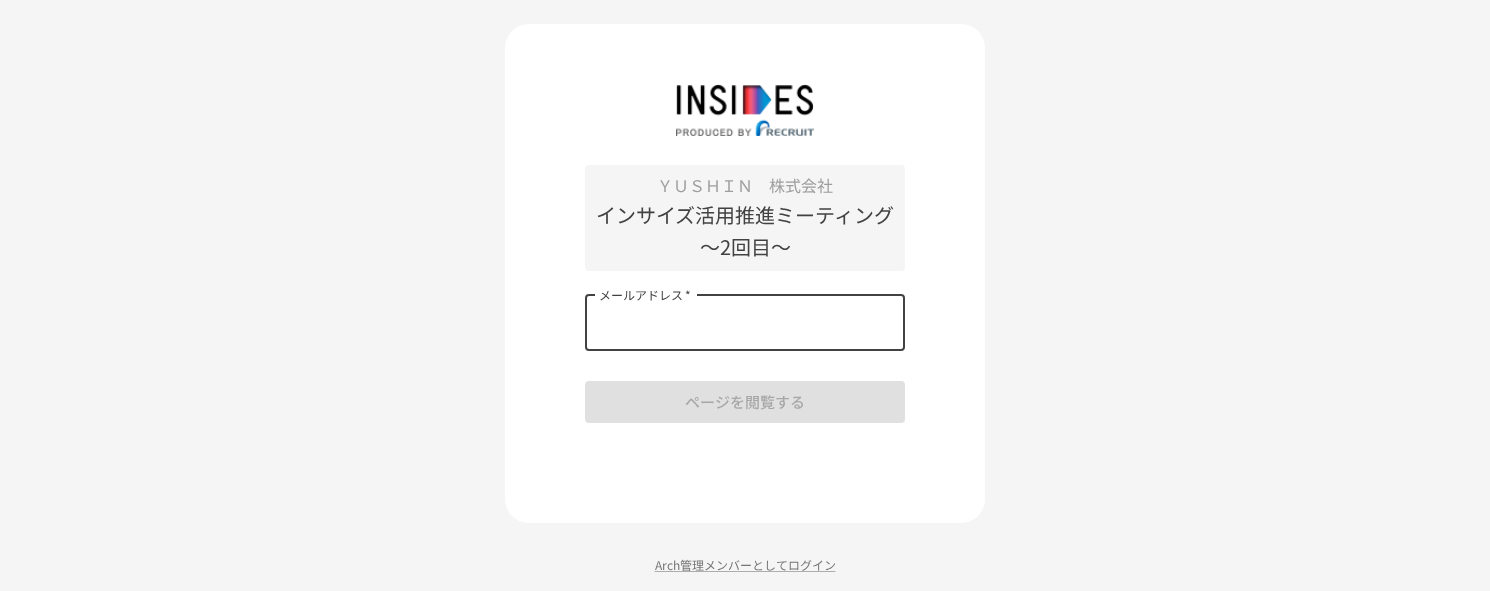 click on "メールアドレス   *" at bounding box center (745, 323) 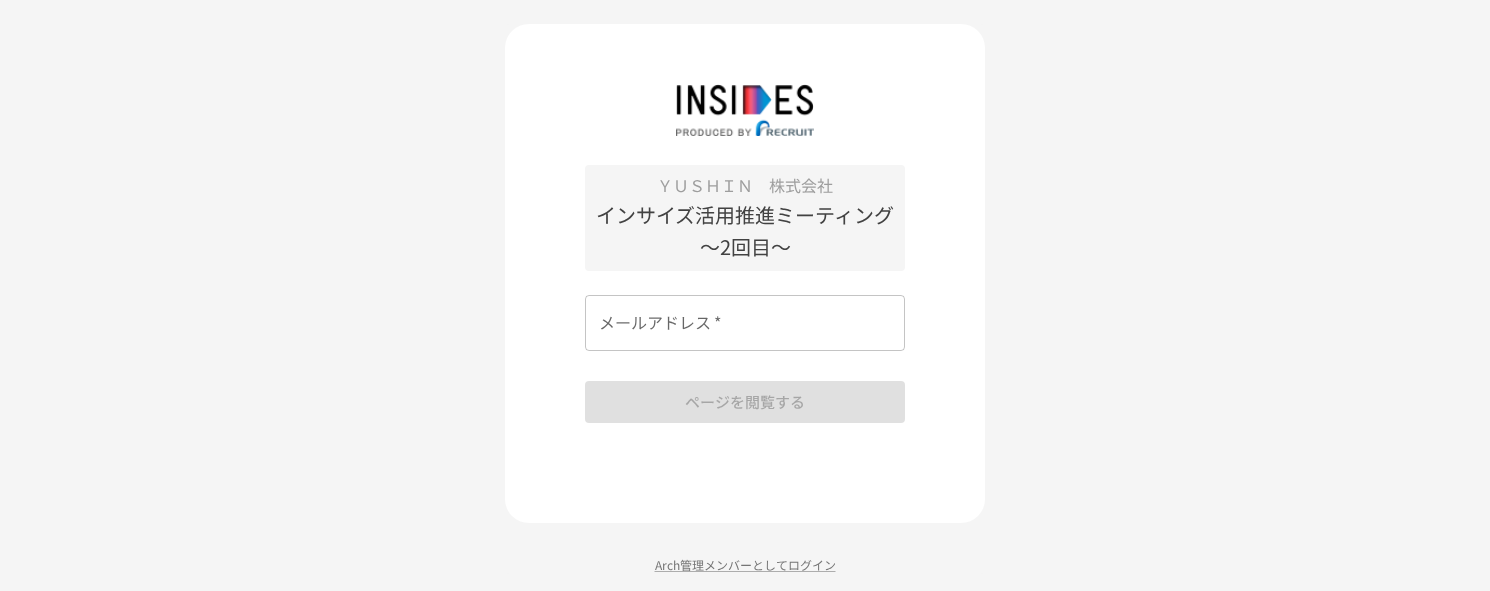 click on "メールアドレス   *" at bounding box center [745, 323] 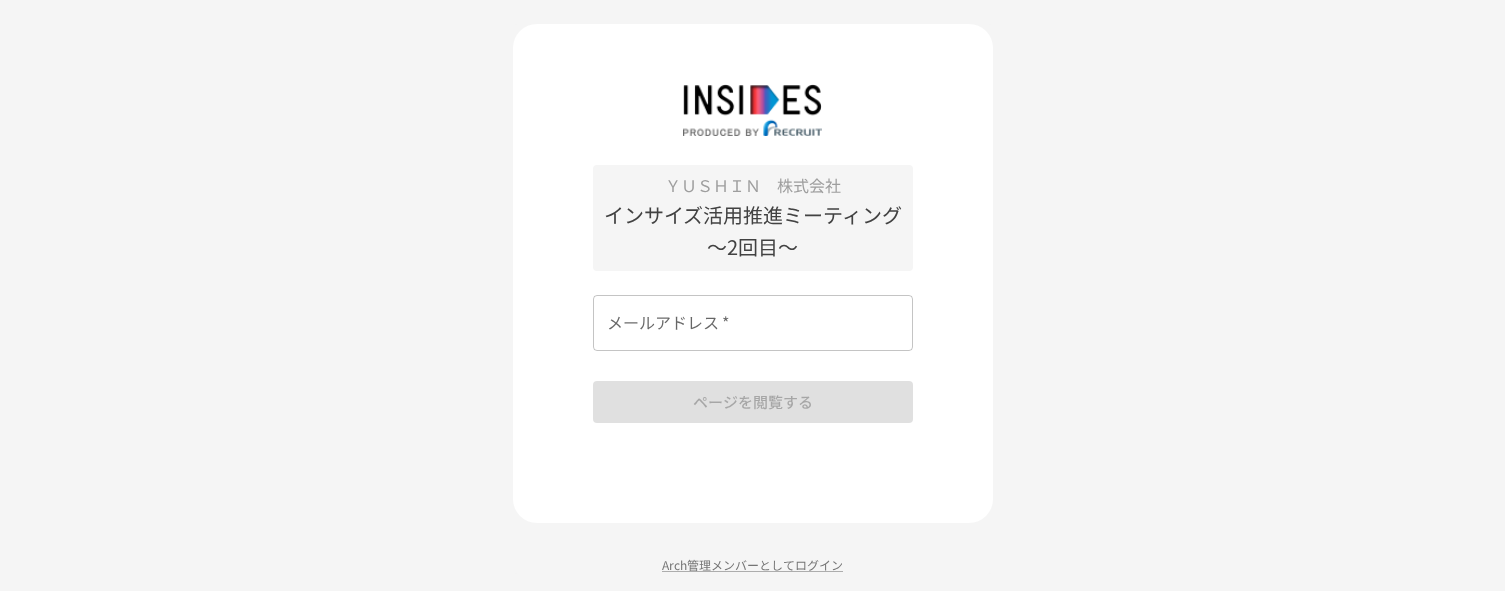 scroll, scrollTop: 0, scrollLeft: 0, axis: both 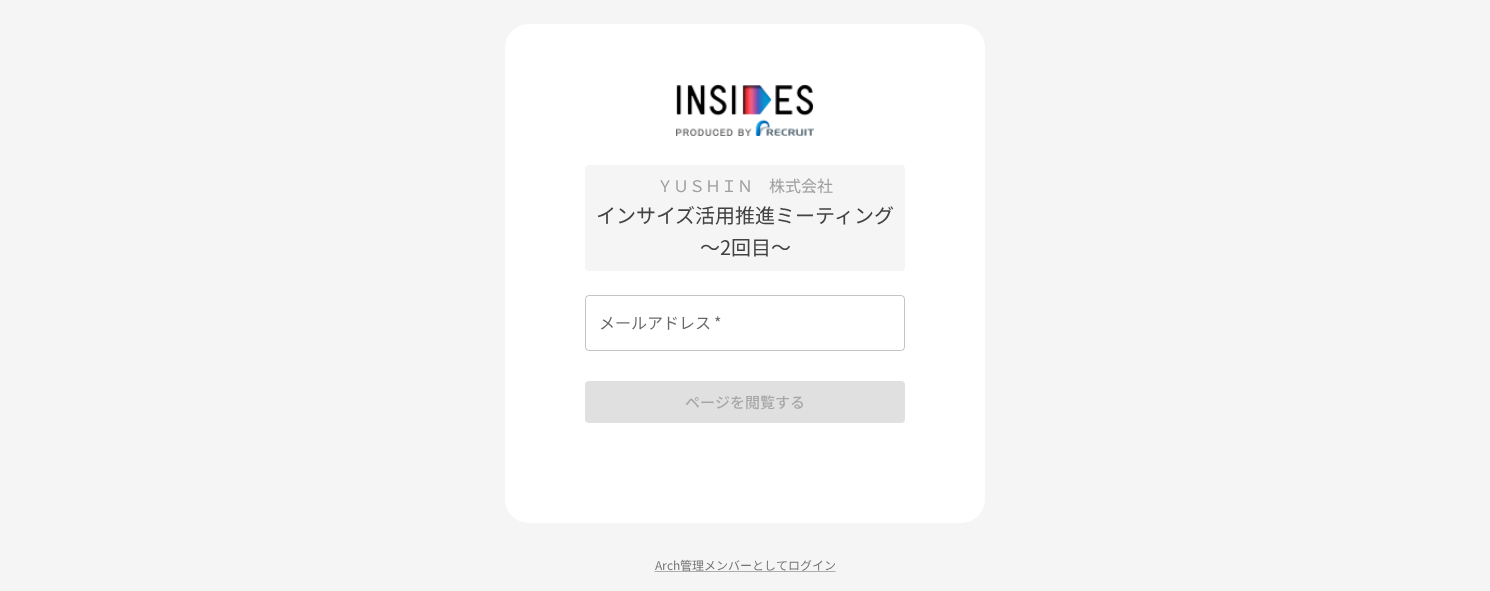 click on "メールアドレス   *" at bounding box center [745, 323] 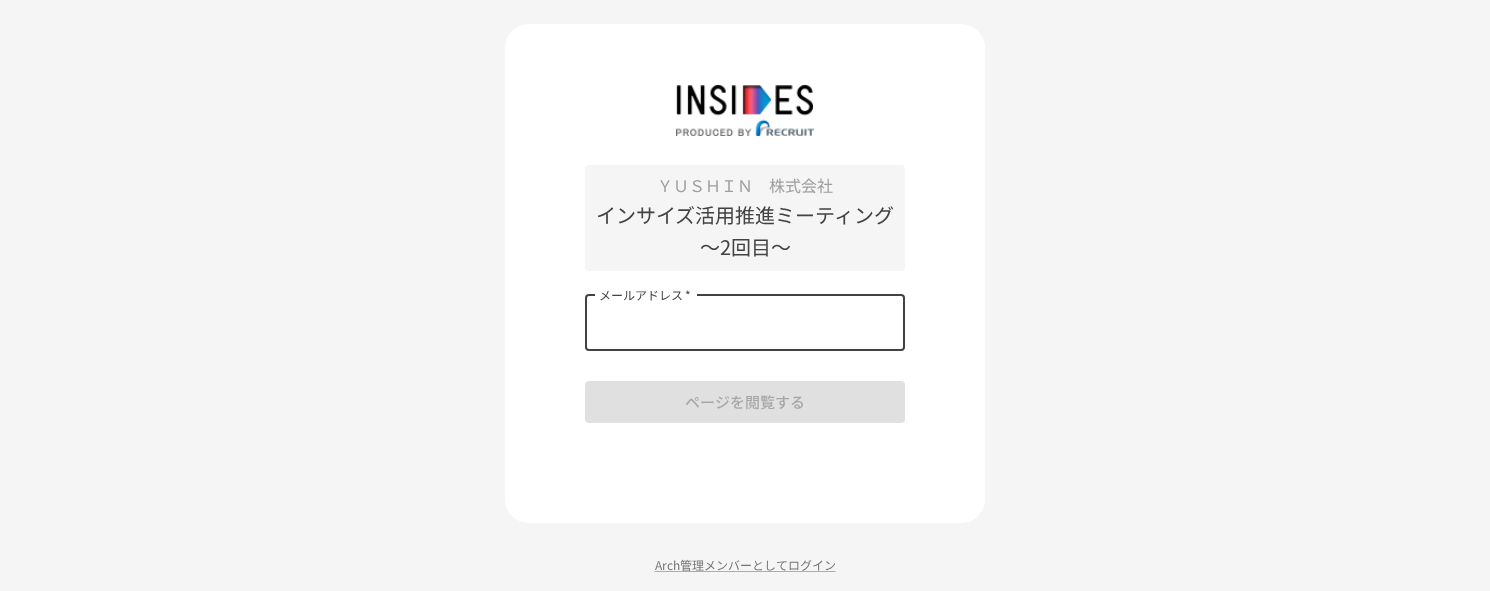 click on "メールアドレス   *" at bounding box center (745, 323) 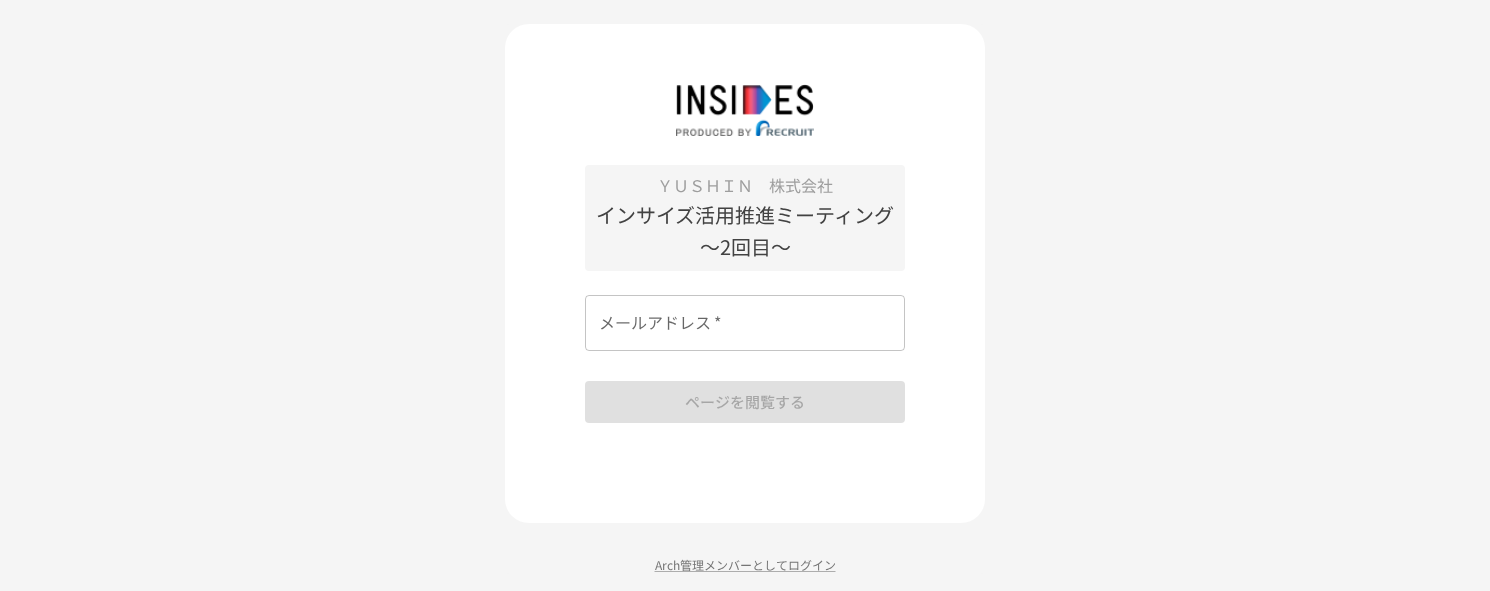 click on "ＹＵＳＨＩＮ　株式会社 インサイズ活用推進ミーティング　～2回目～  メールアドレス   * [EMAIL]   * ページを閲覧する Arch管理メンバーとしてログイン" at bounding box center [745, 299] 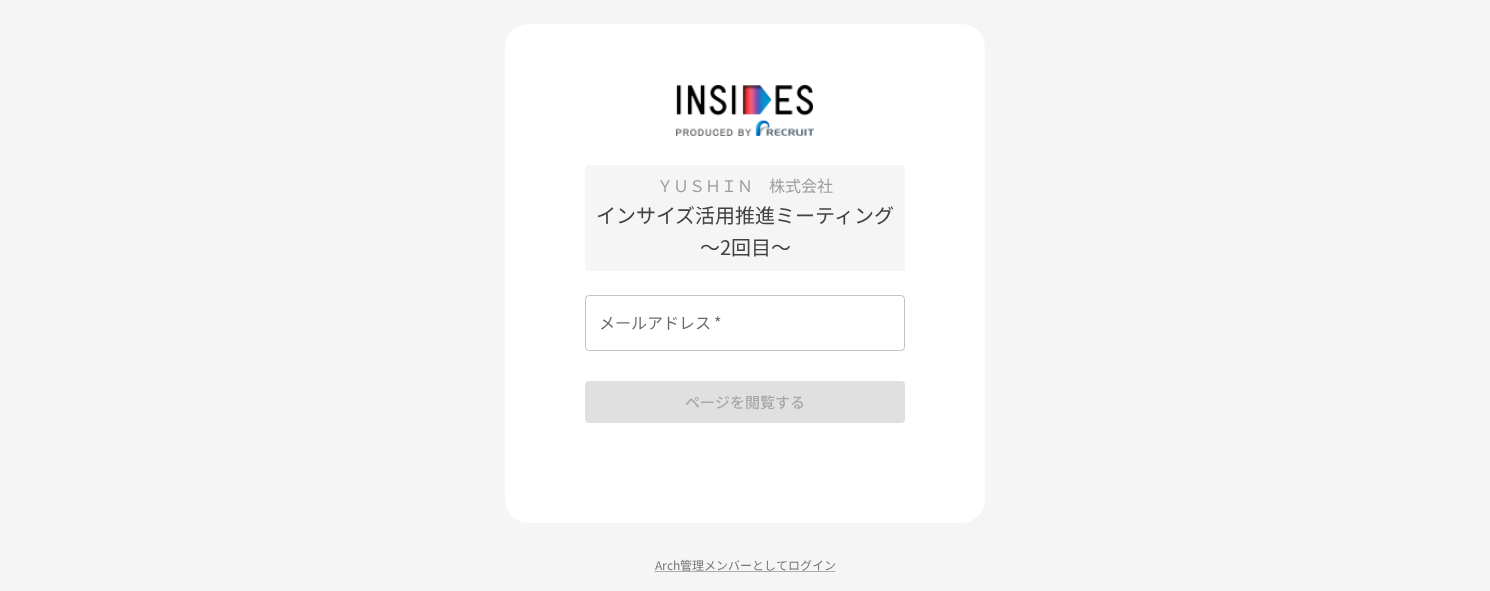 click on "メールアドレス   *" at bounding box center (745, 323) 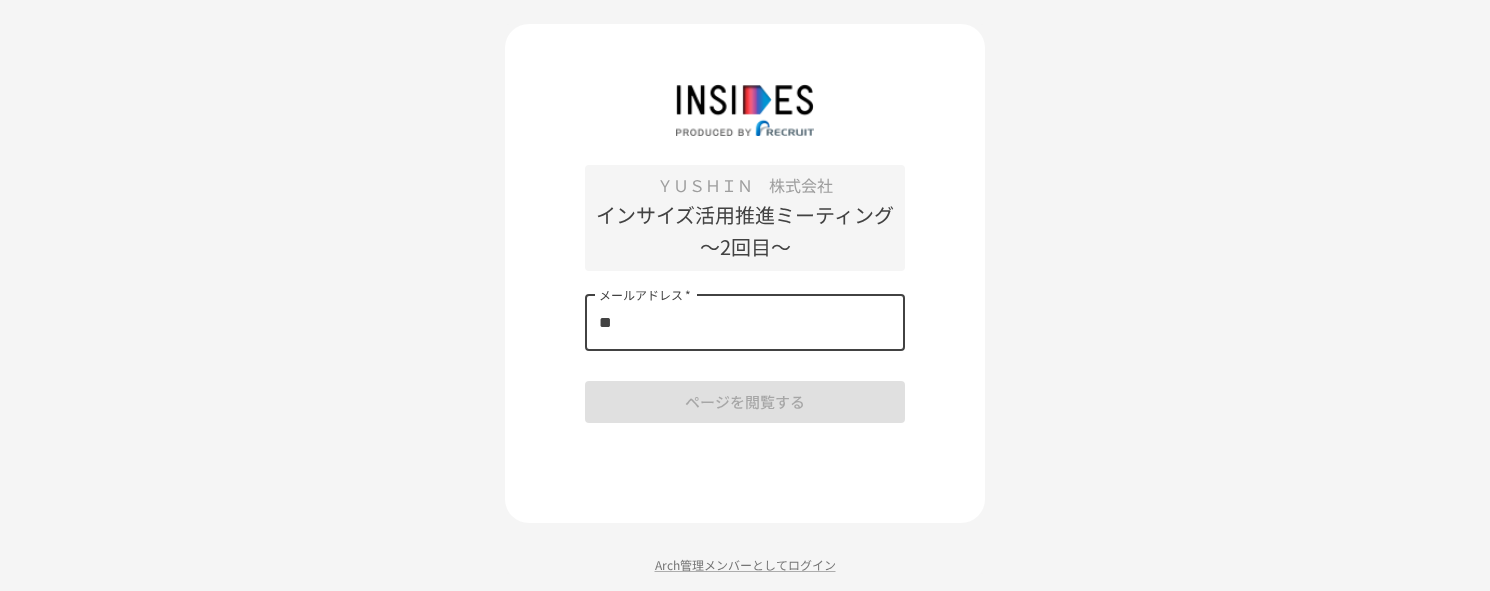 type on "*" 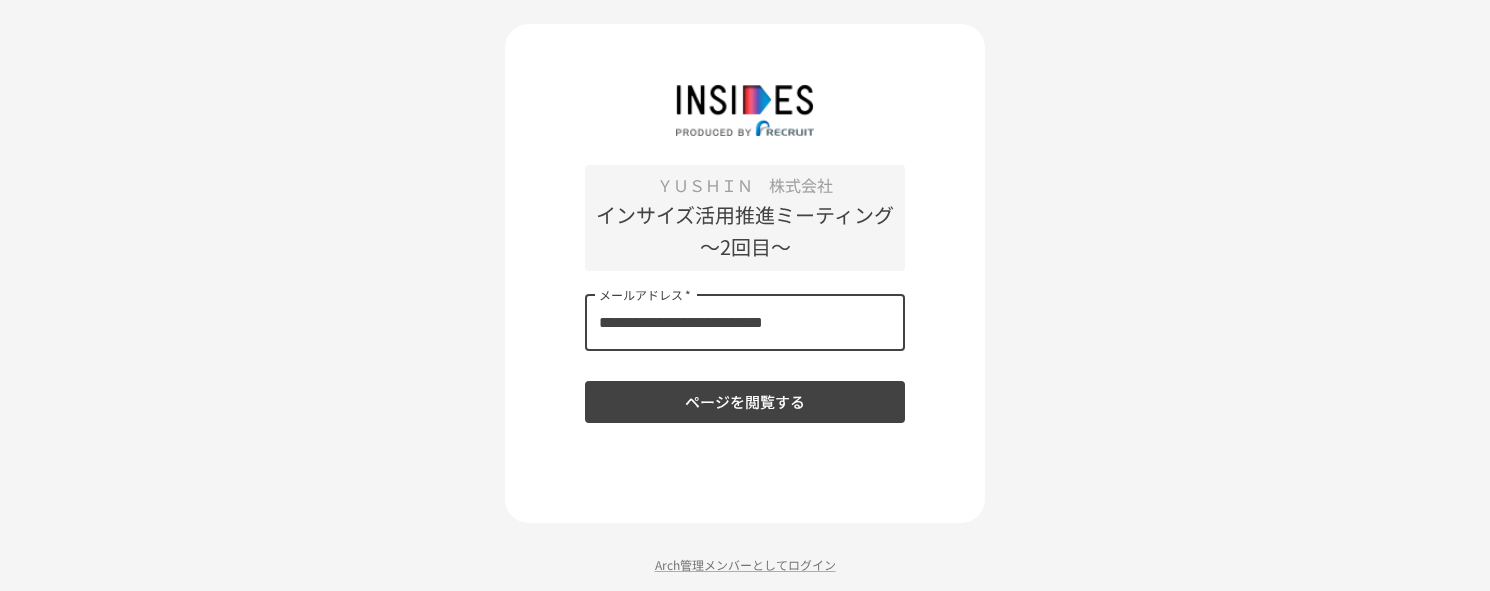 type on "**********" 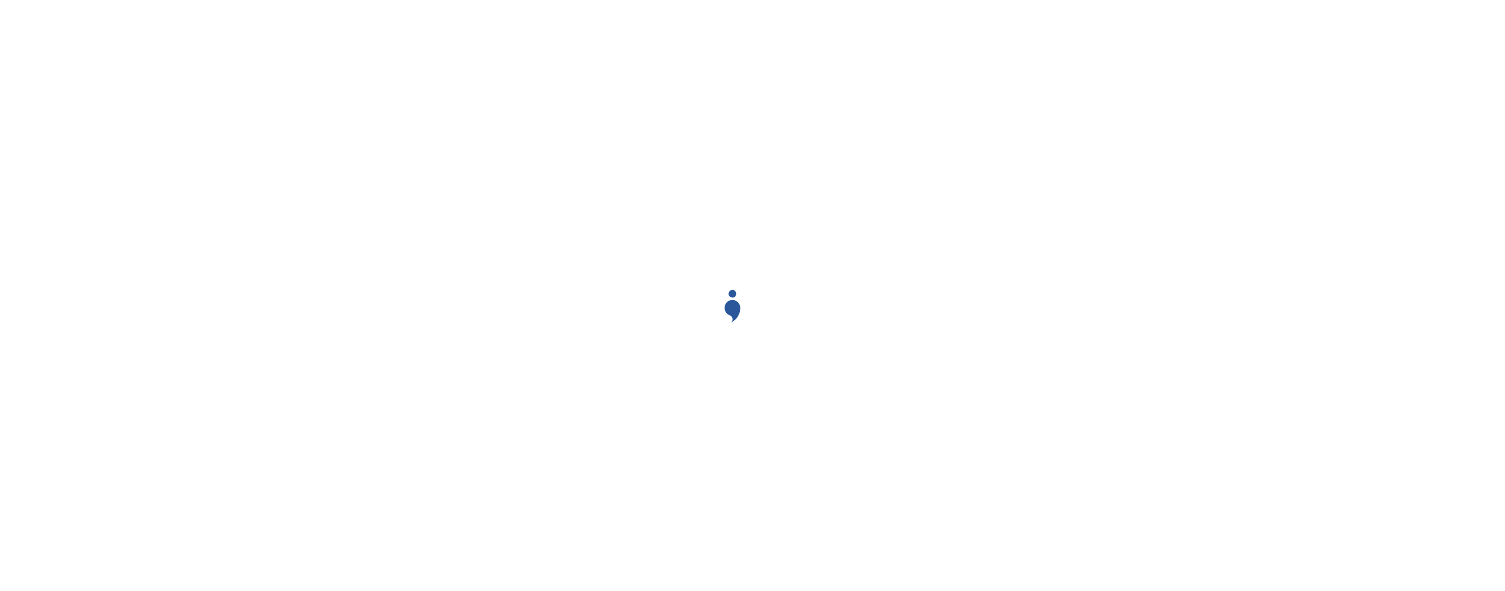 scroll, scrollTop: 0, scrollLeft: 0, axis: both 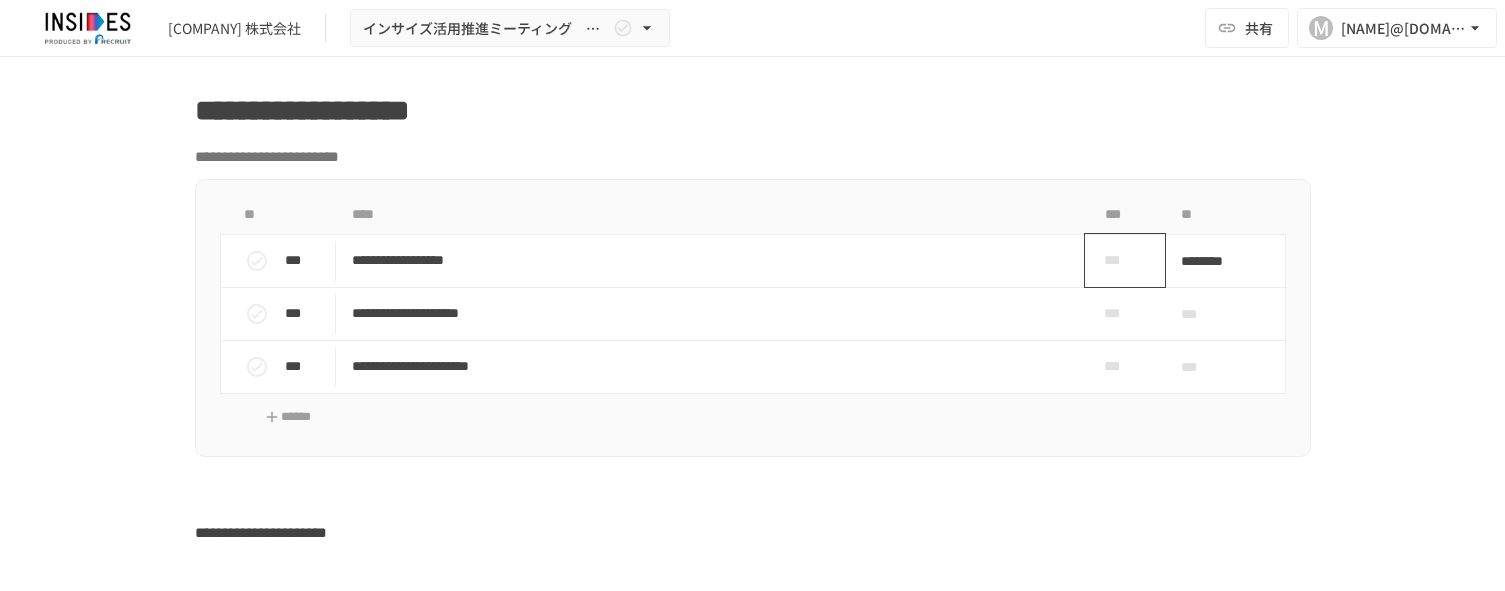click on "***" at bounding box center (1117, 260) 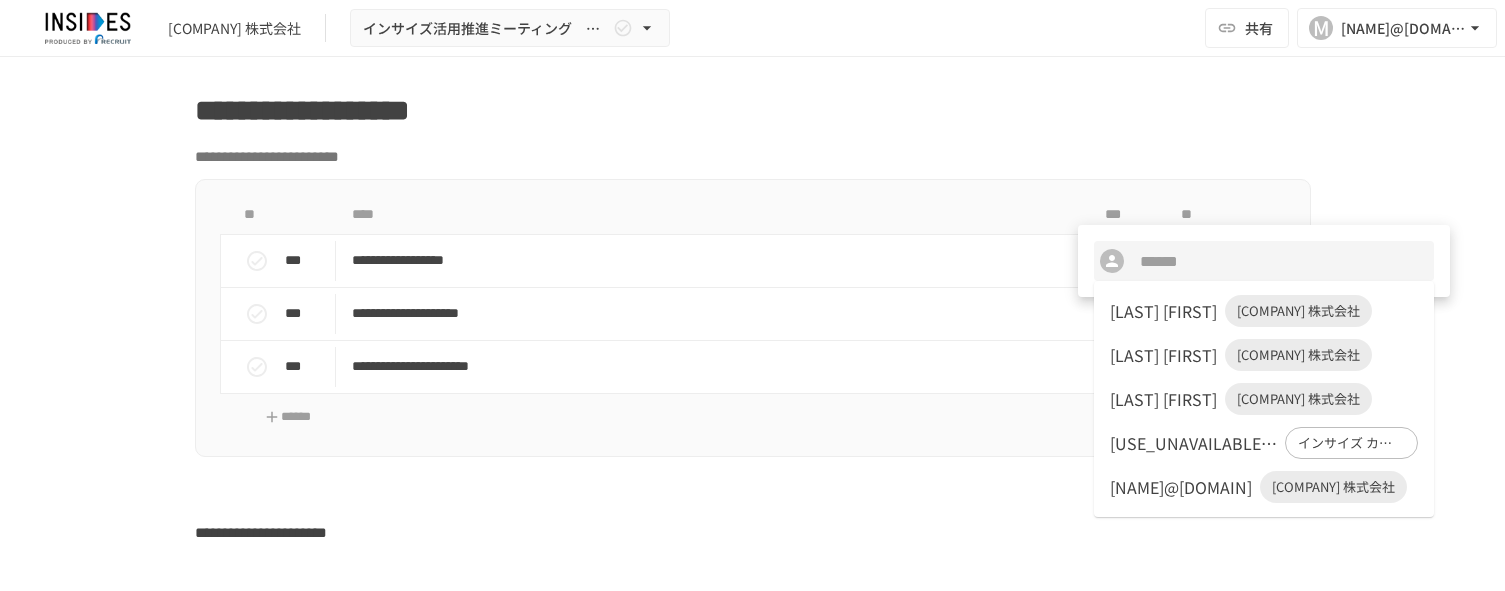 click at bounding box center (752, 295) 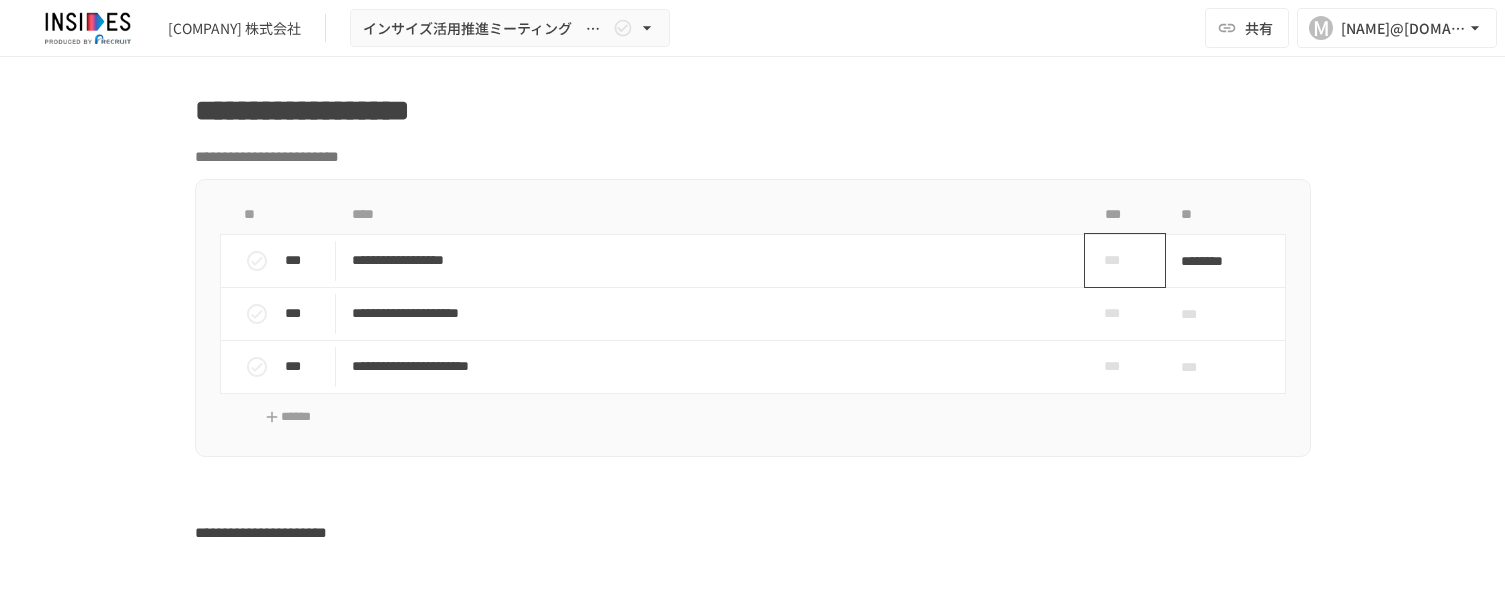 click on "***" at bounding box center (1117, 260) 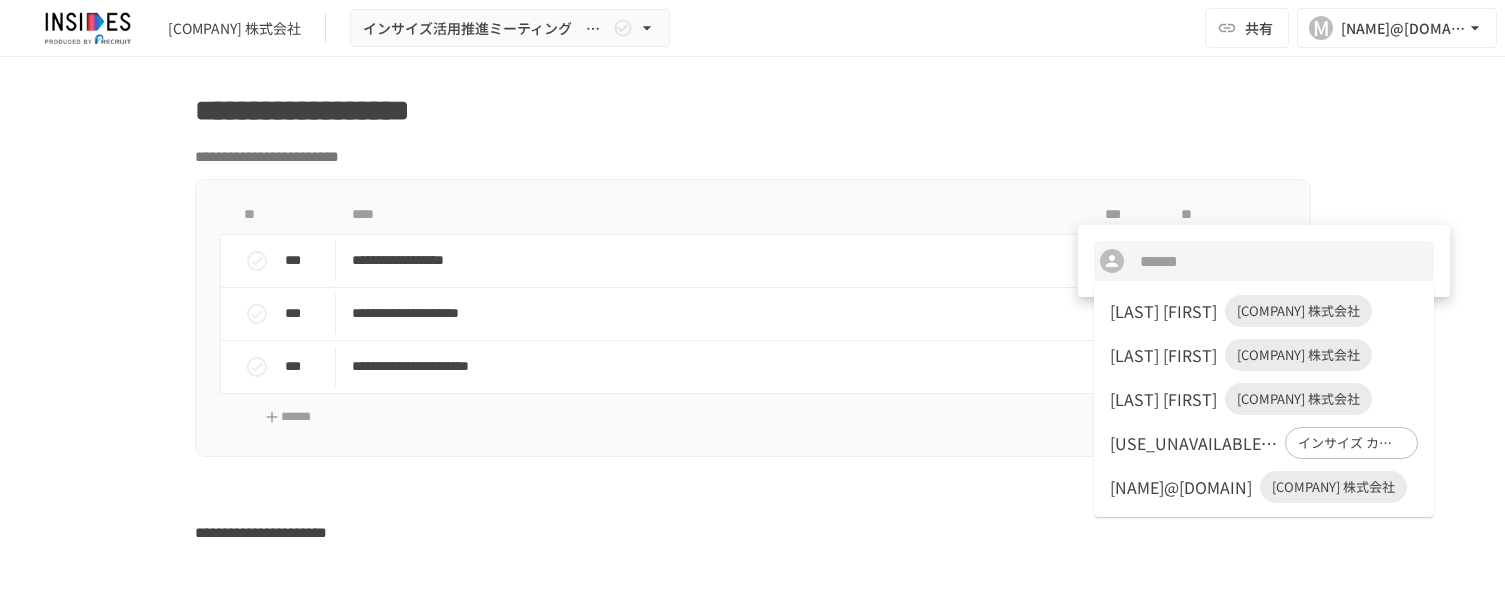 click on "山口　萌" at bounding box center [1163, 399] 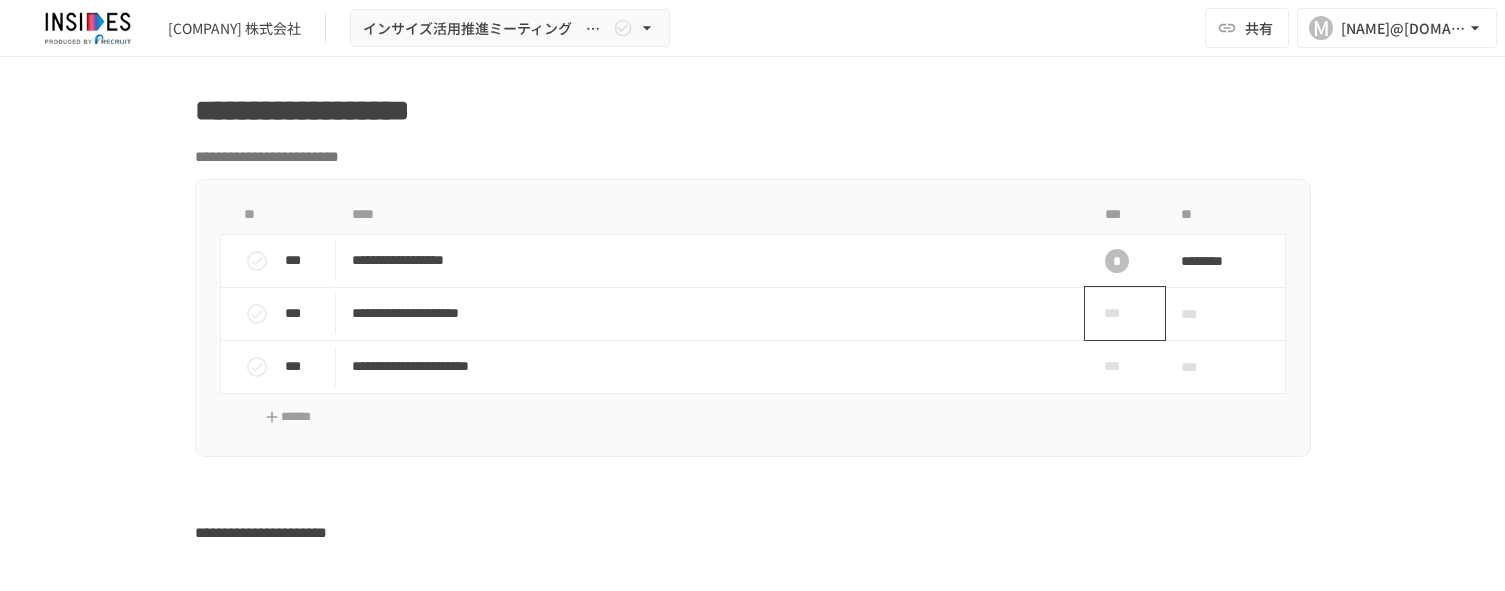 click on "***" at bounding box center (1117, 313) 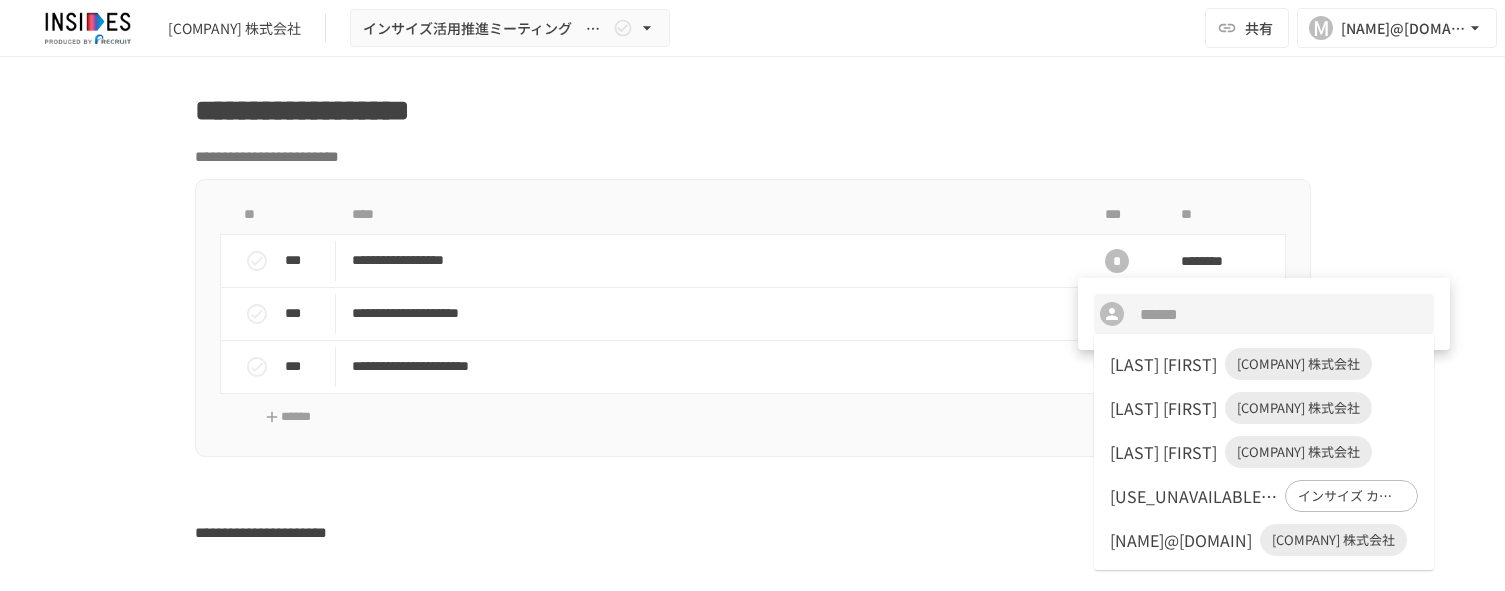 click on "山口　萌" at bounding box center [1163, 364] 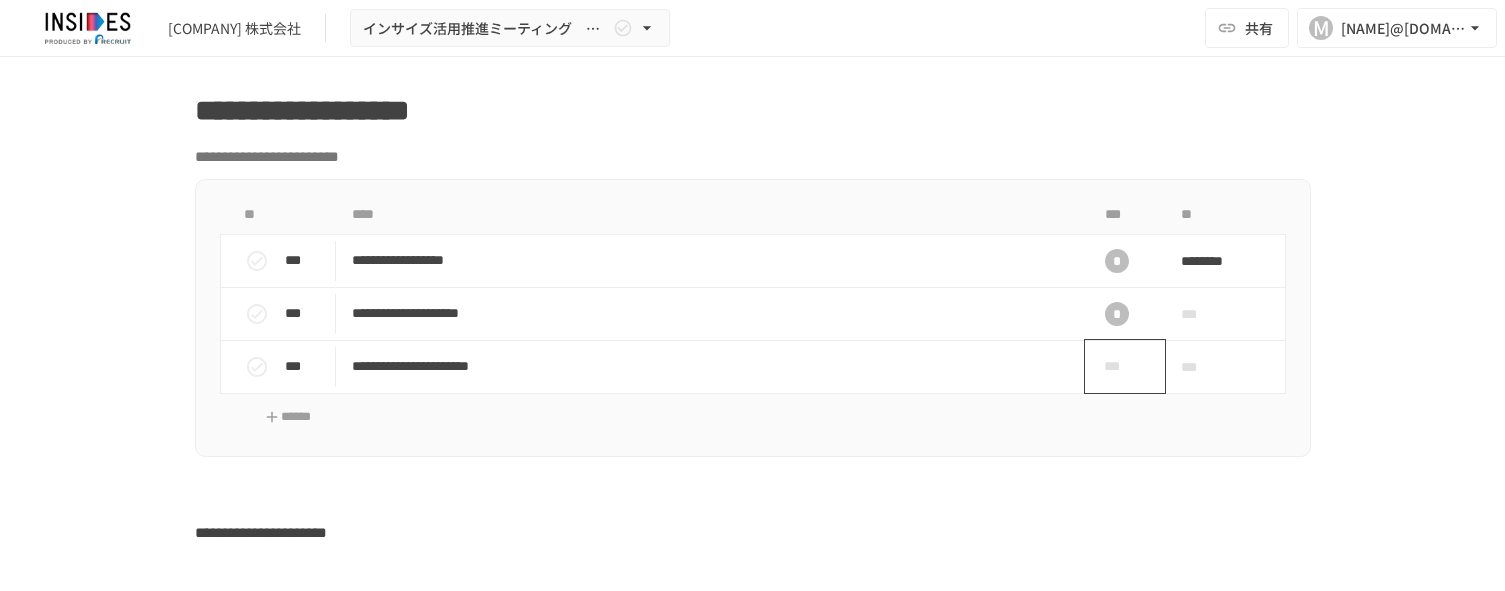 click on "***" at bounding box center (1117, 366) 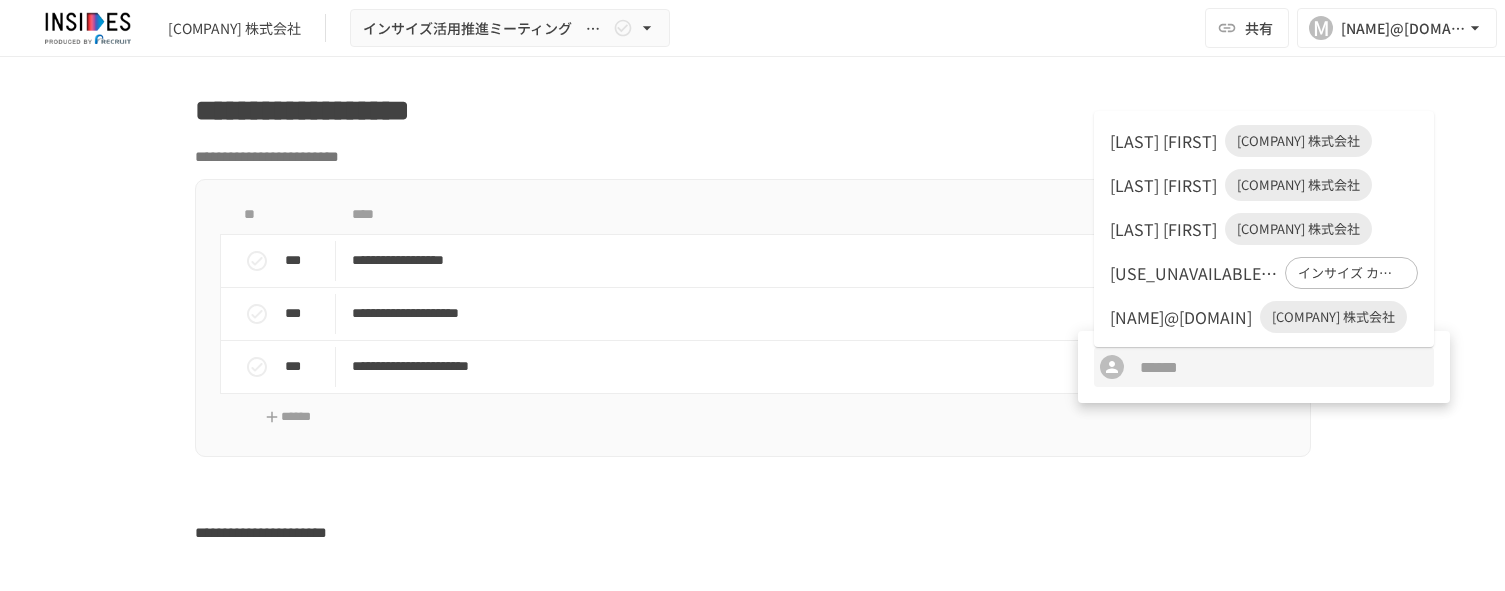 click on "山口　萌" at bounding box center [1163, 141] 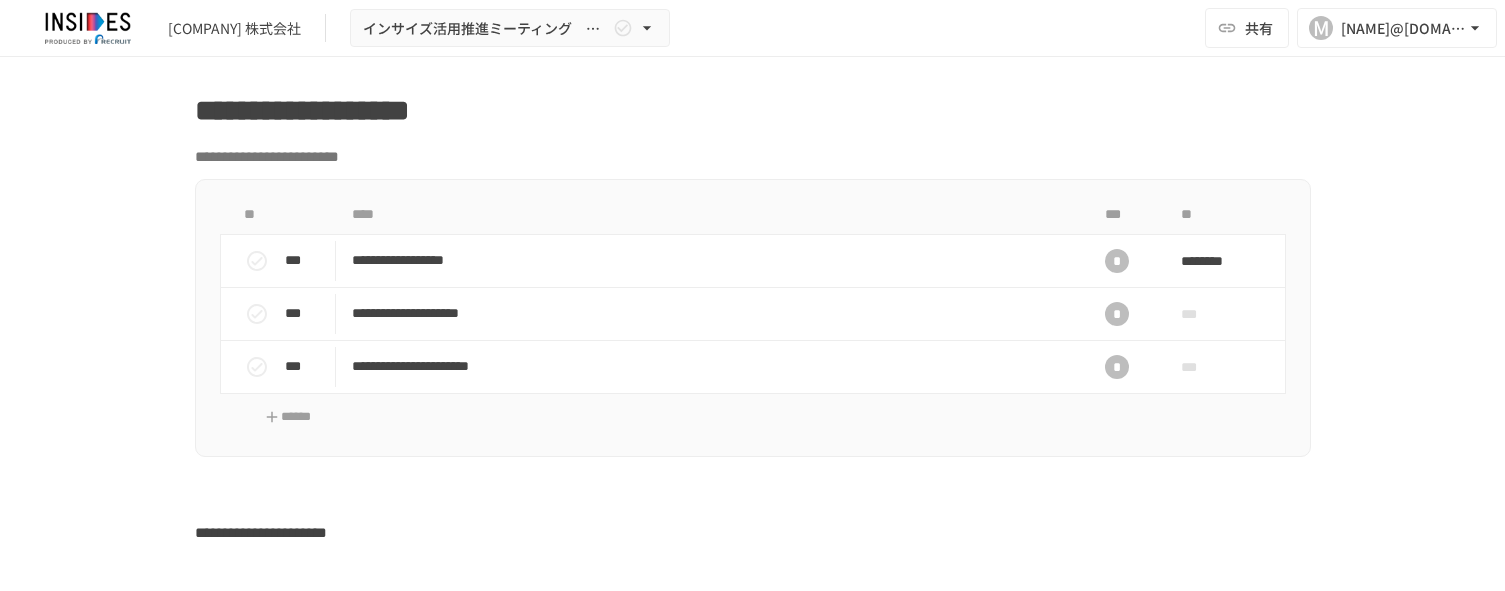 click on "**********" at bounding box center (753, 545) 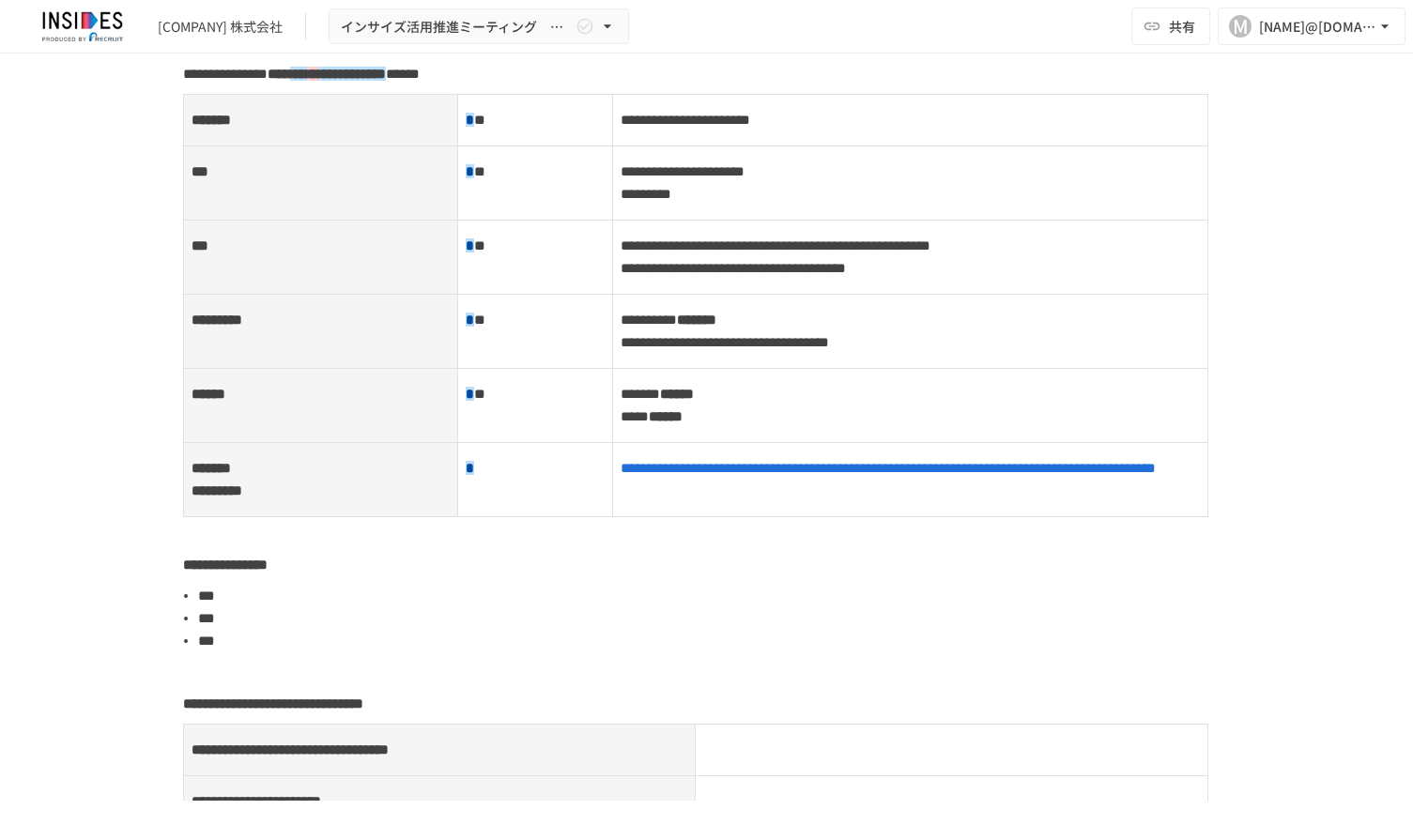 scroll, scrollTop: 2065, scrollLeft: 0, axis: vertical 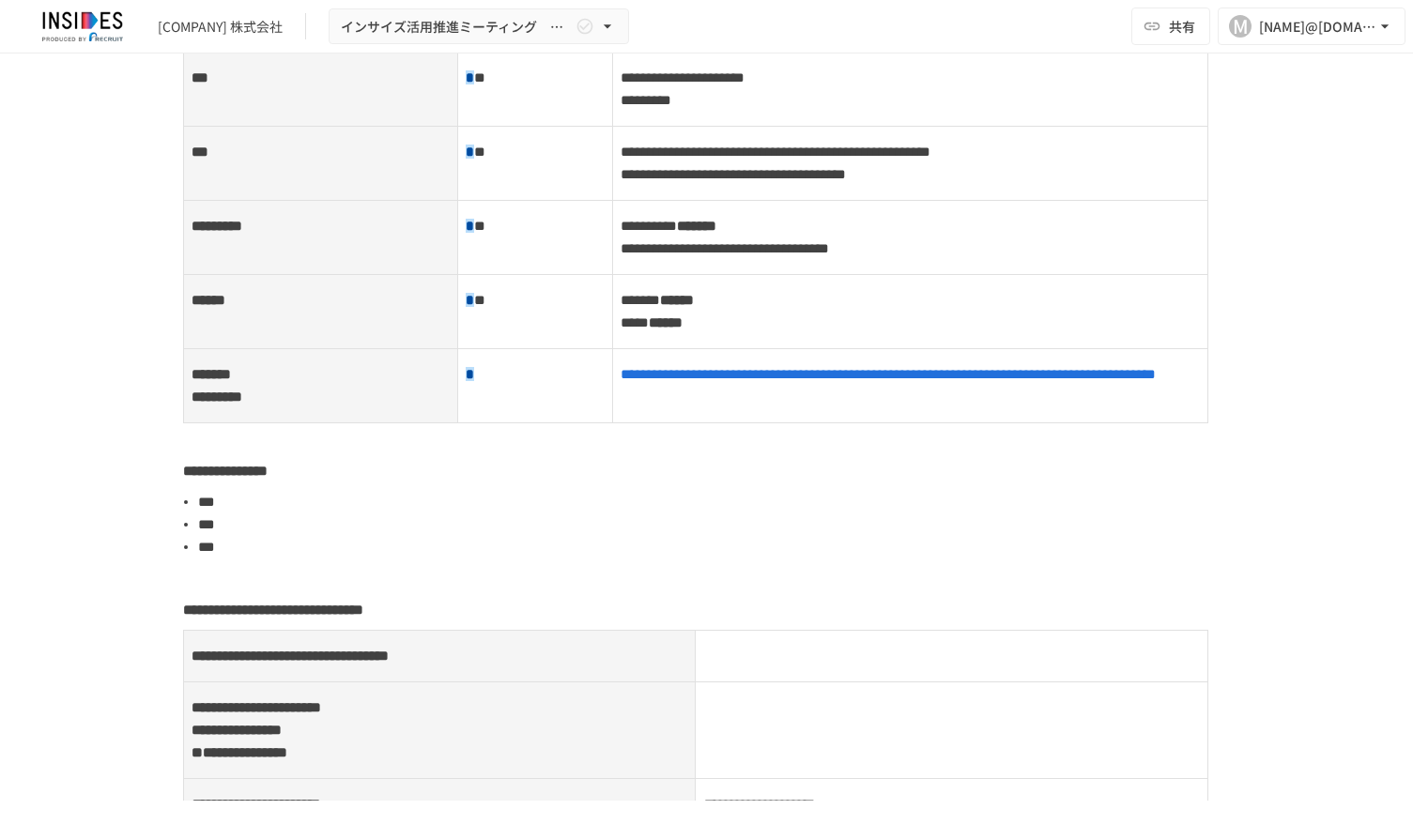 click on "* 　 *" at bounding box center [535, 300] 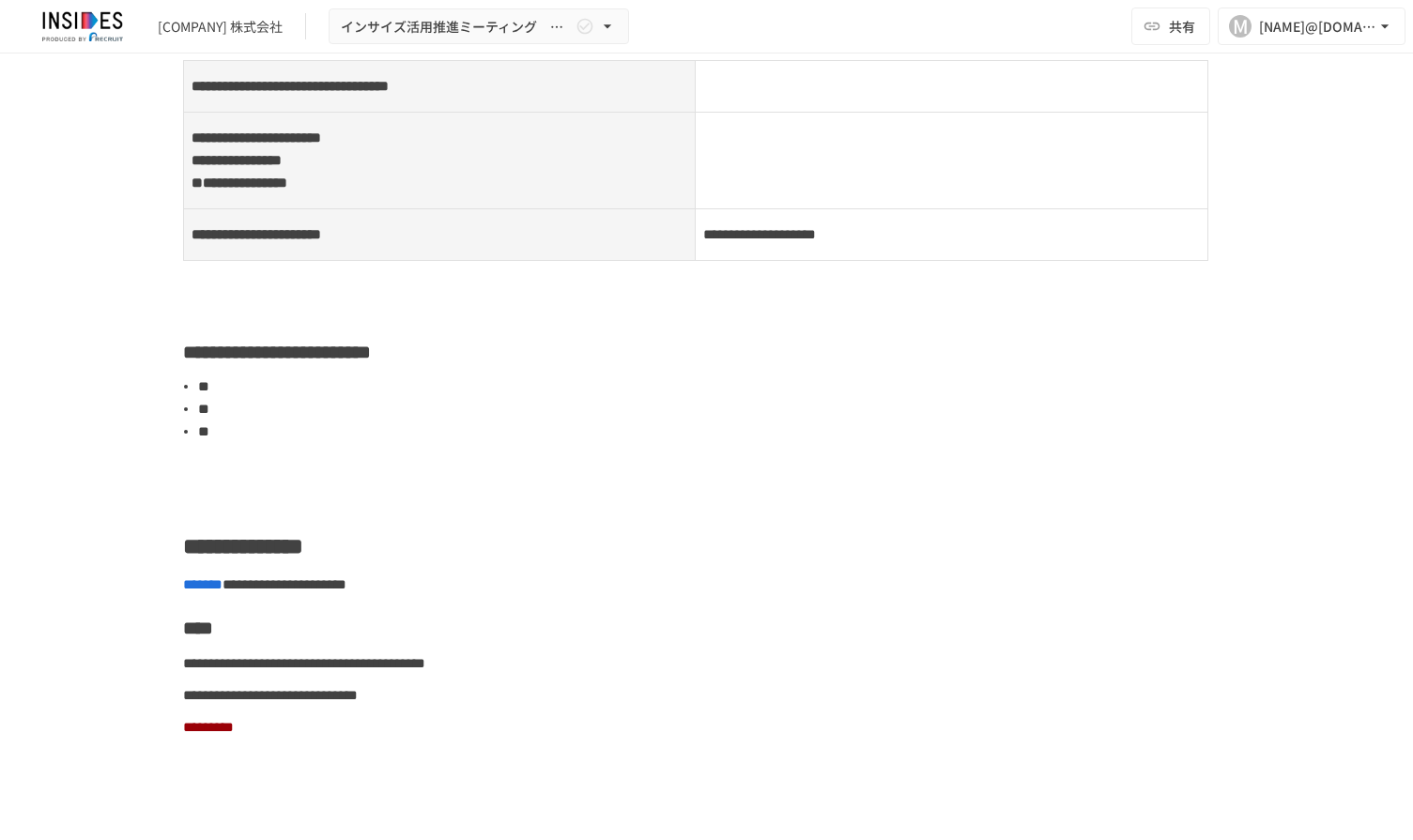 scroll, scrollTop: 2816, scrollLeft: 0, axis: vertical 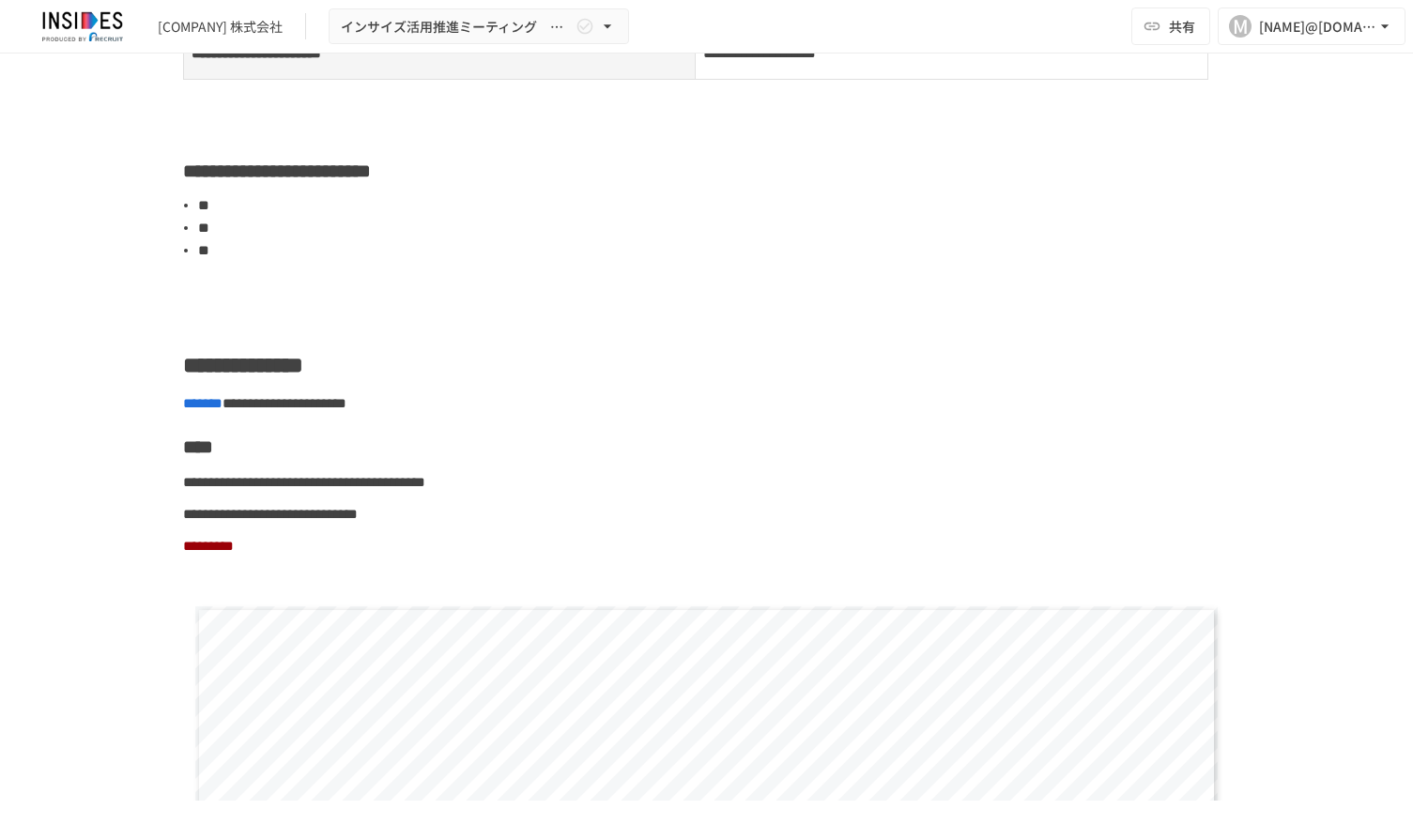 click on "**********" at bounding box center (707, 1020) 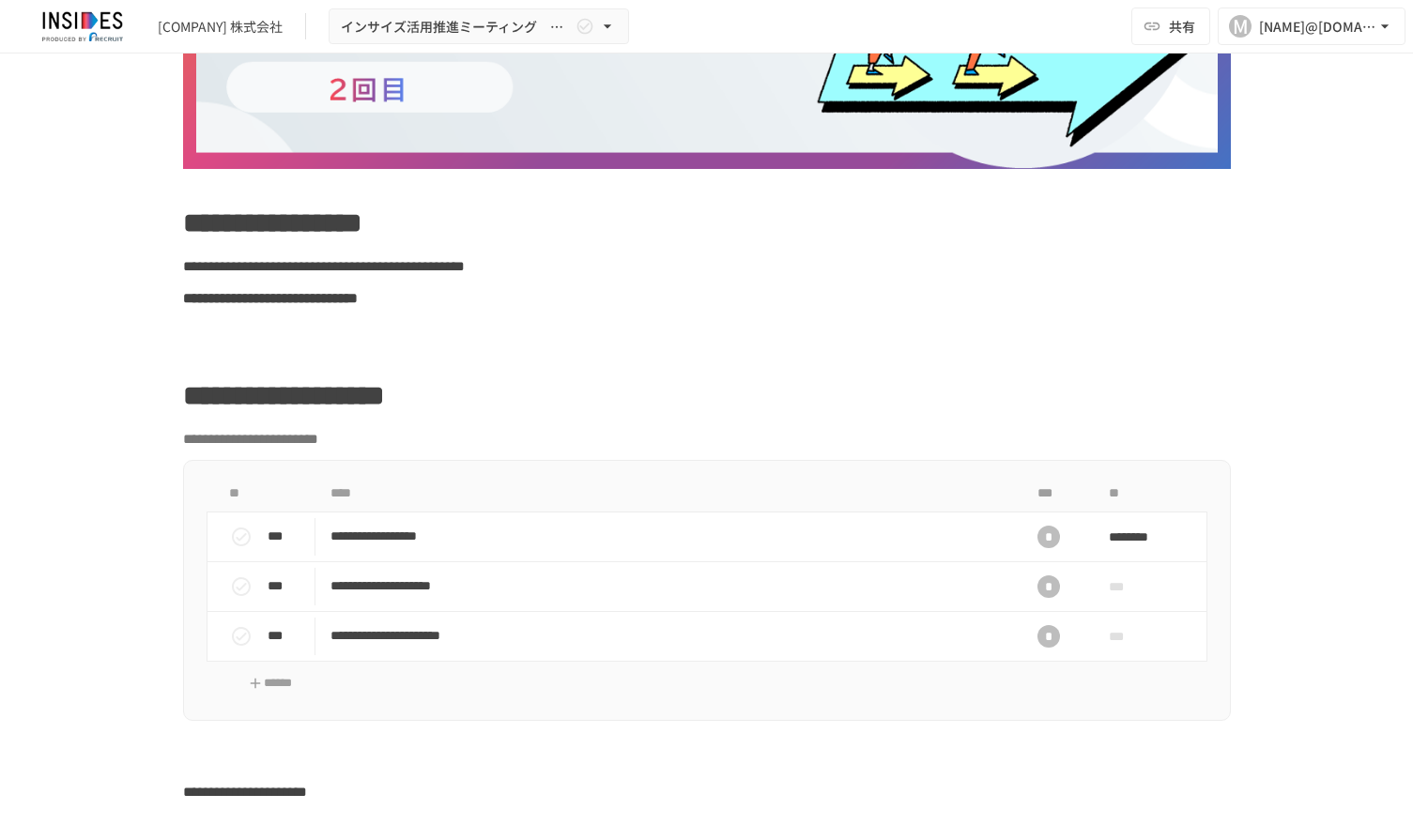 scroll, scrollTop: 282, scrollLeft: 0, axis: vertical 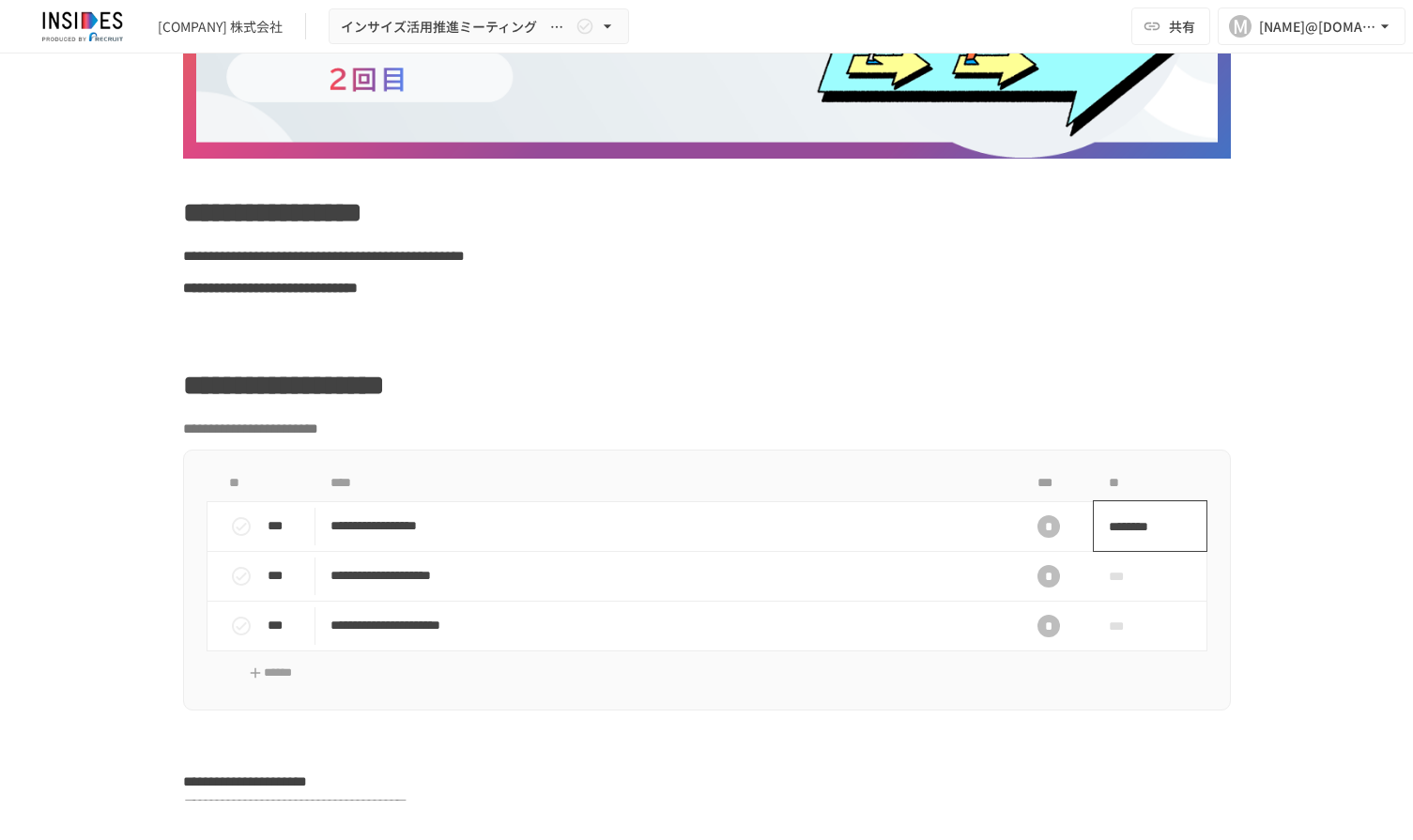 click on "********" at bounding box center [1144, 527] 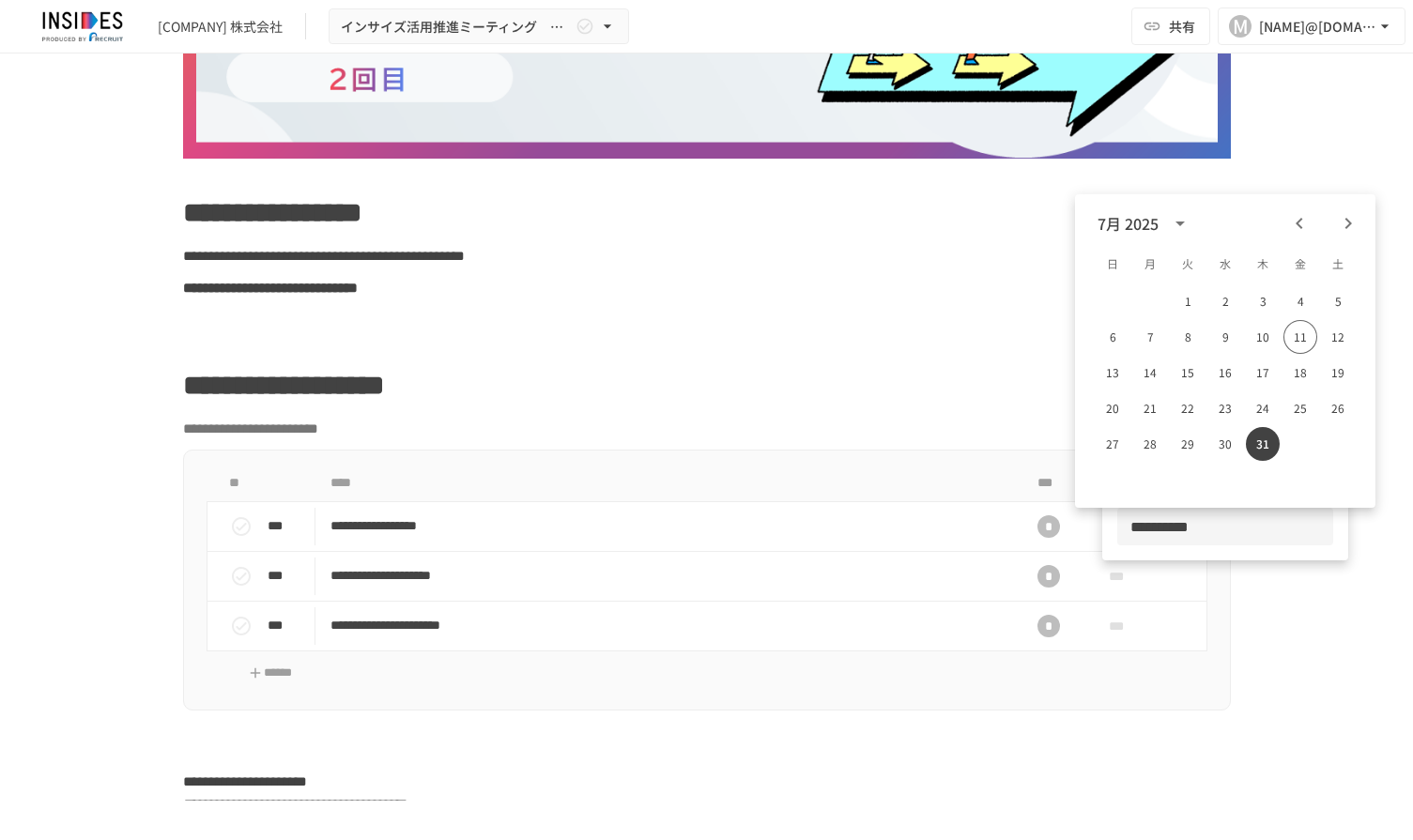 click at bounding box center [706, 420] 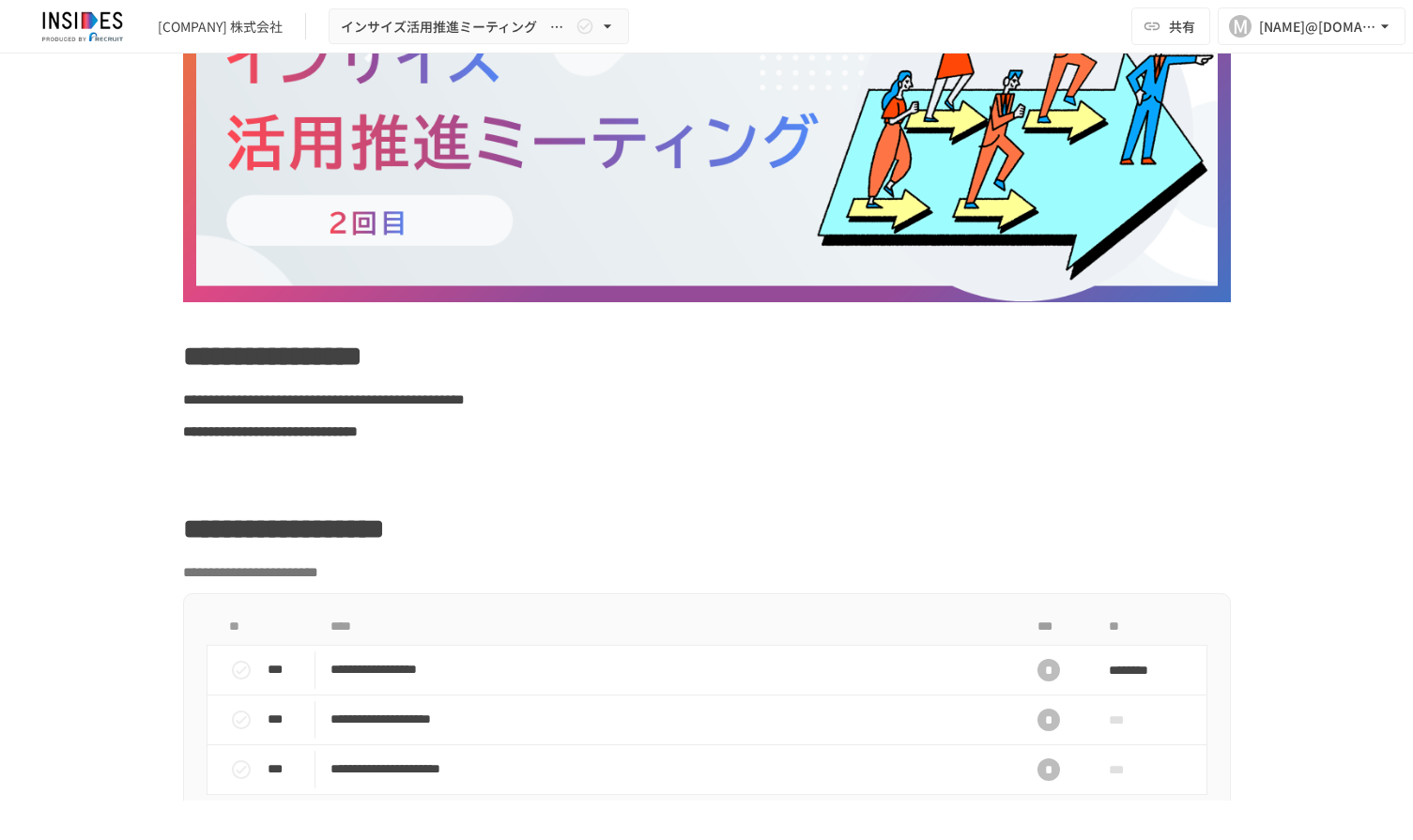 scroll, scrollTop: 0, scrollLeft: 0, axis: both 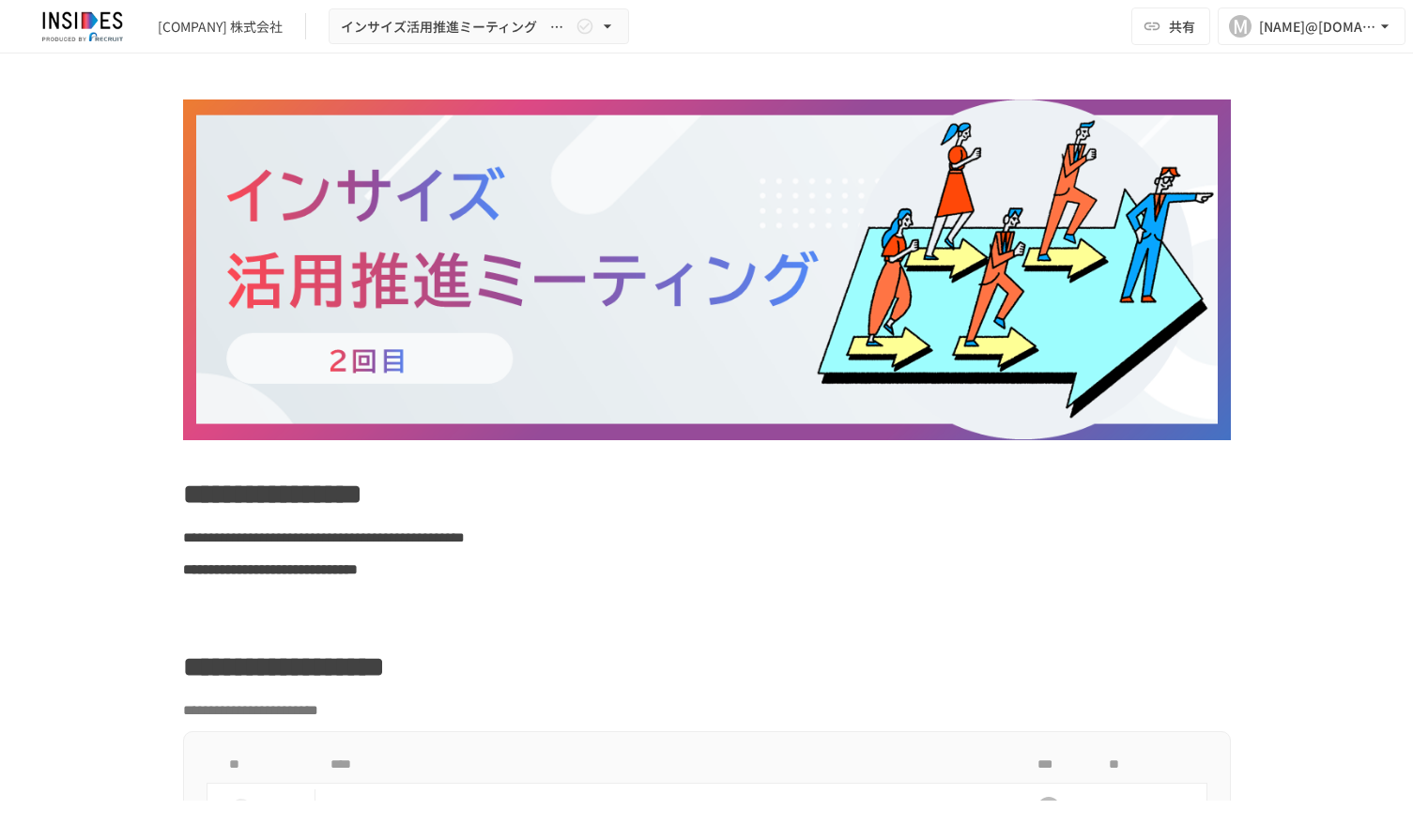 click on "**********" at bounding box center [324, 537] 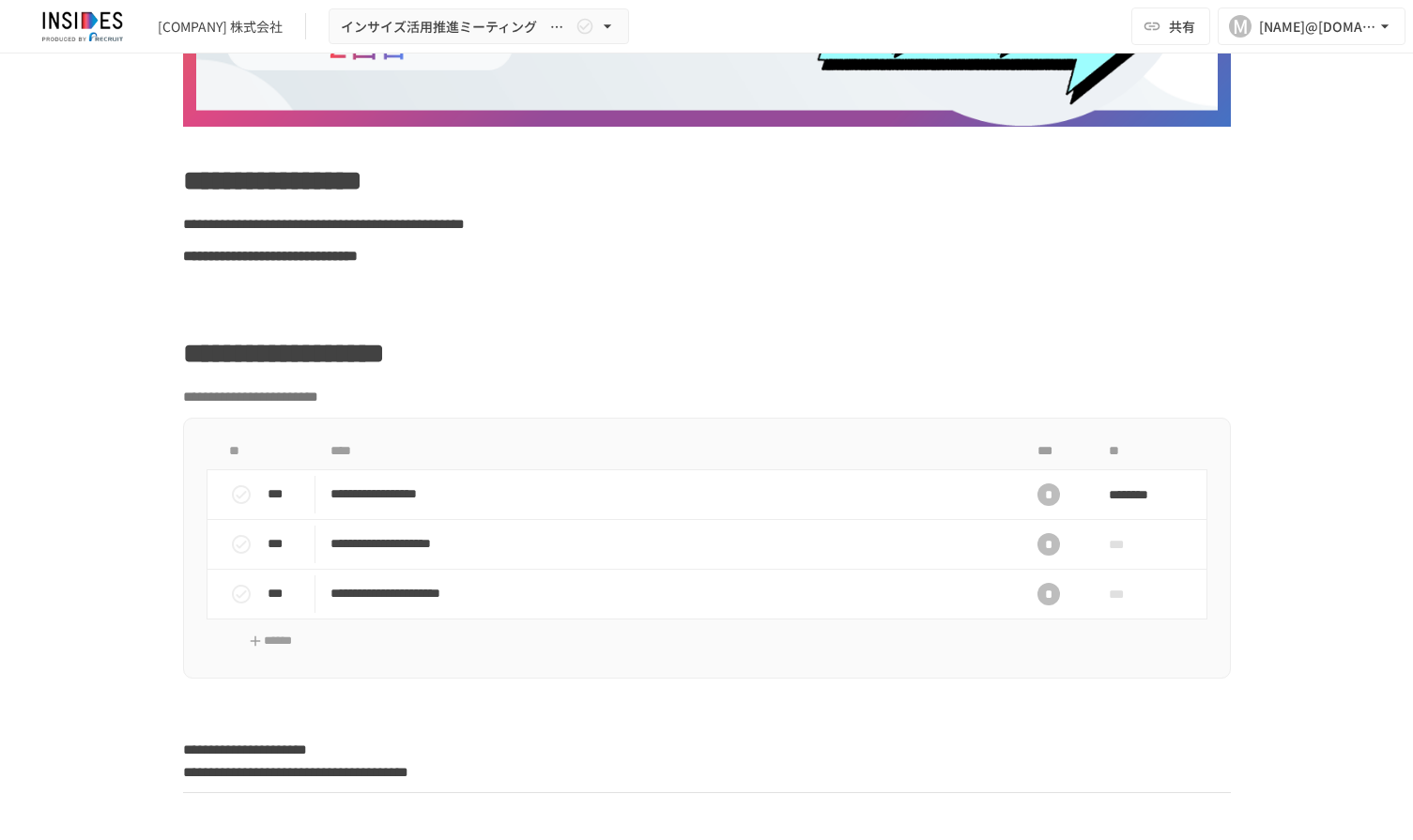scroll, scrollTop: 469, scrollLeft: 0, axis: vertical 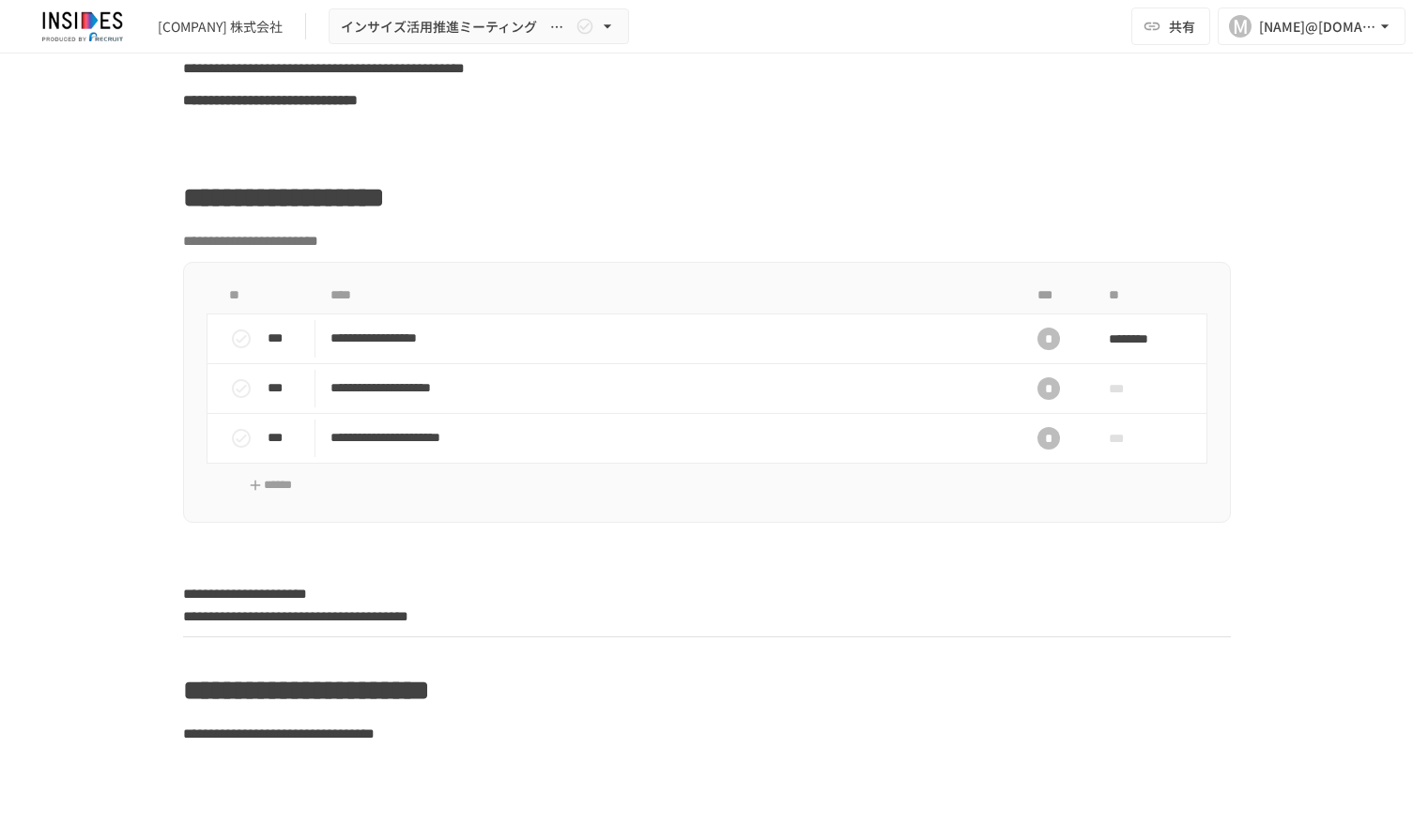 drag, startPoint x: 50, startPoint y: 404, endPoint x: 66, endPoint y: 410, distance: 17.088007 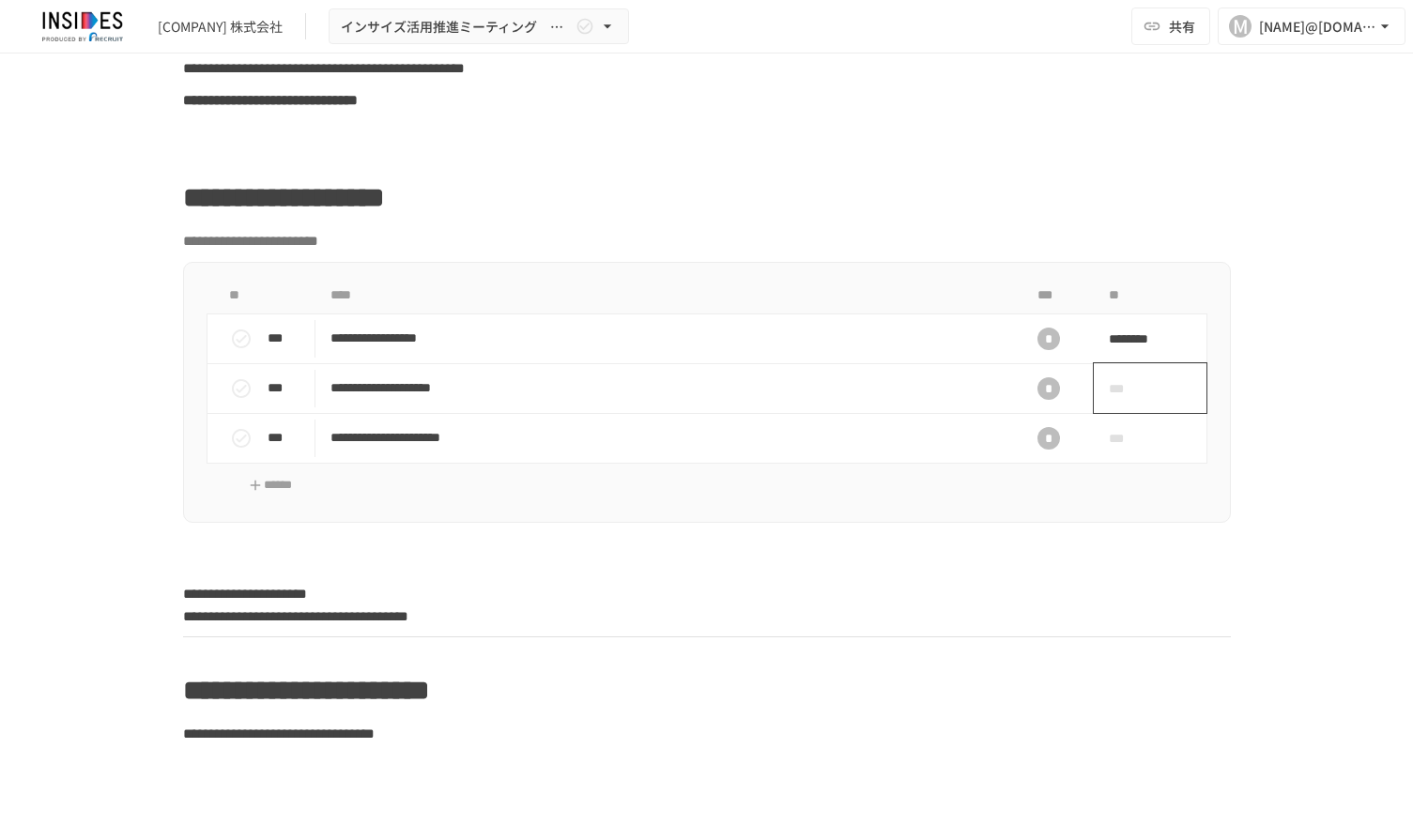 click on "***" at bounding box center [1129, 389] 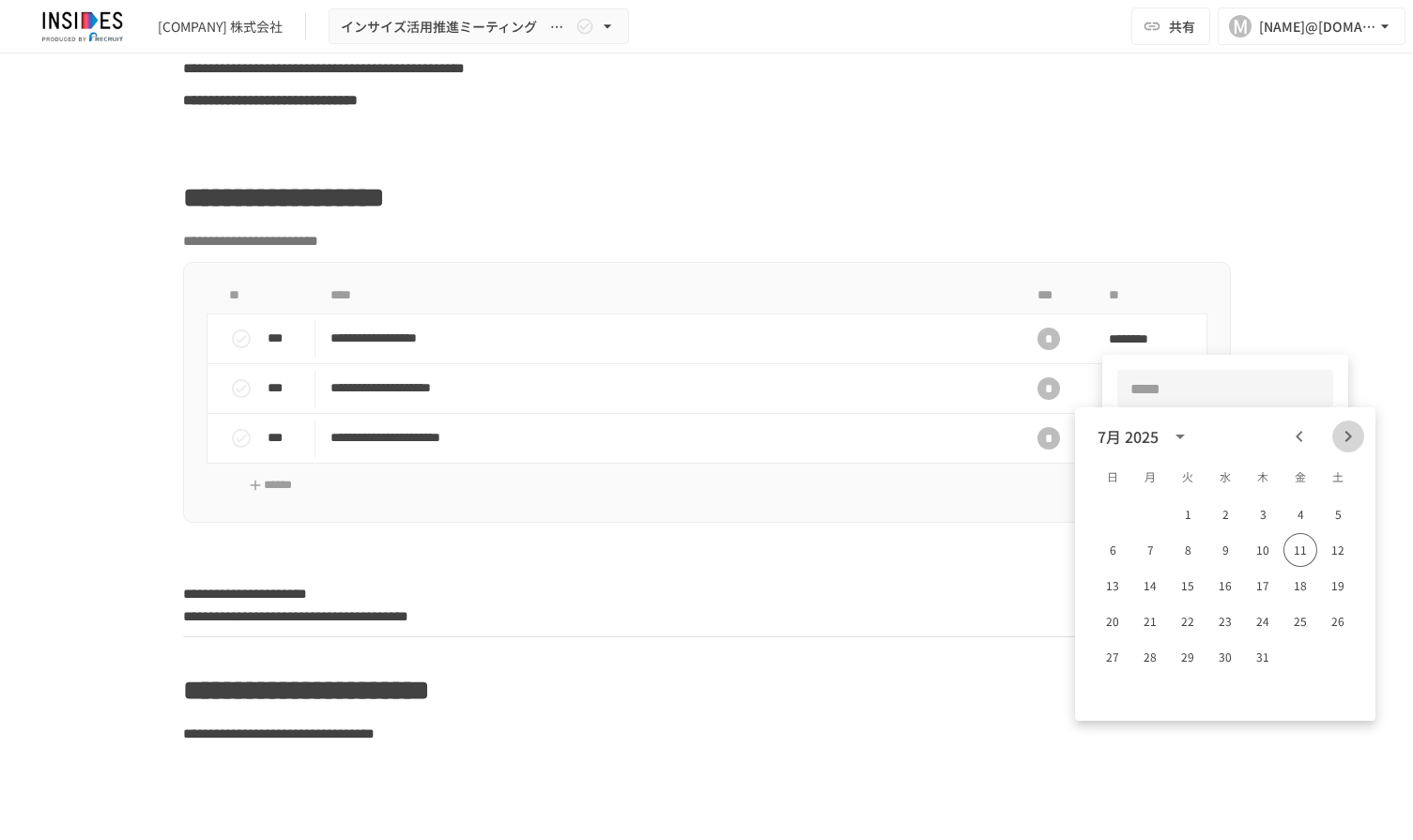 drag, startPoint x: 1343, startPoint y: 432, endPoint x: 1291, endPoint y: 458, distance: 58.1378 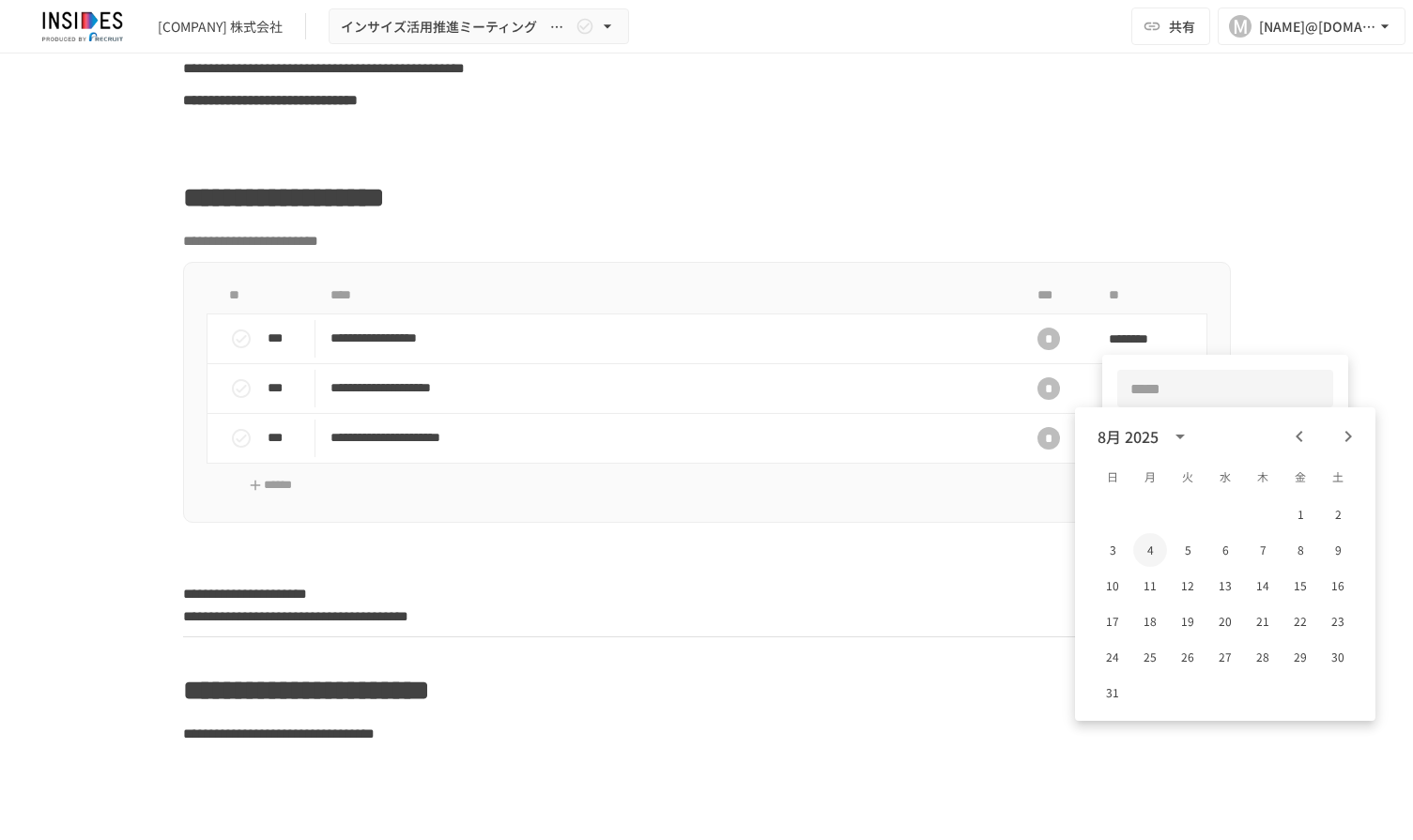 click on "4" at bounding box center [1150, 550] 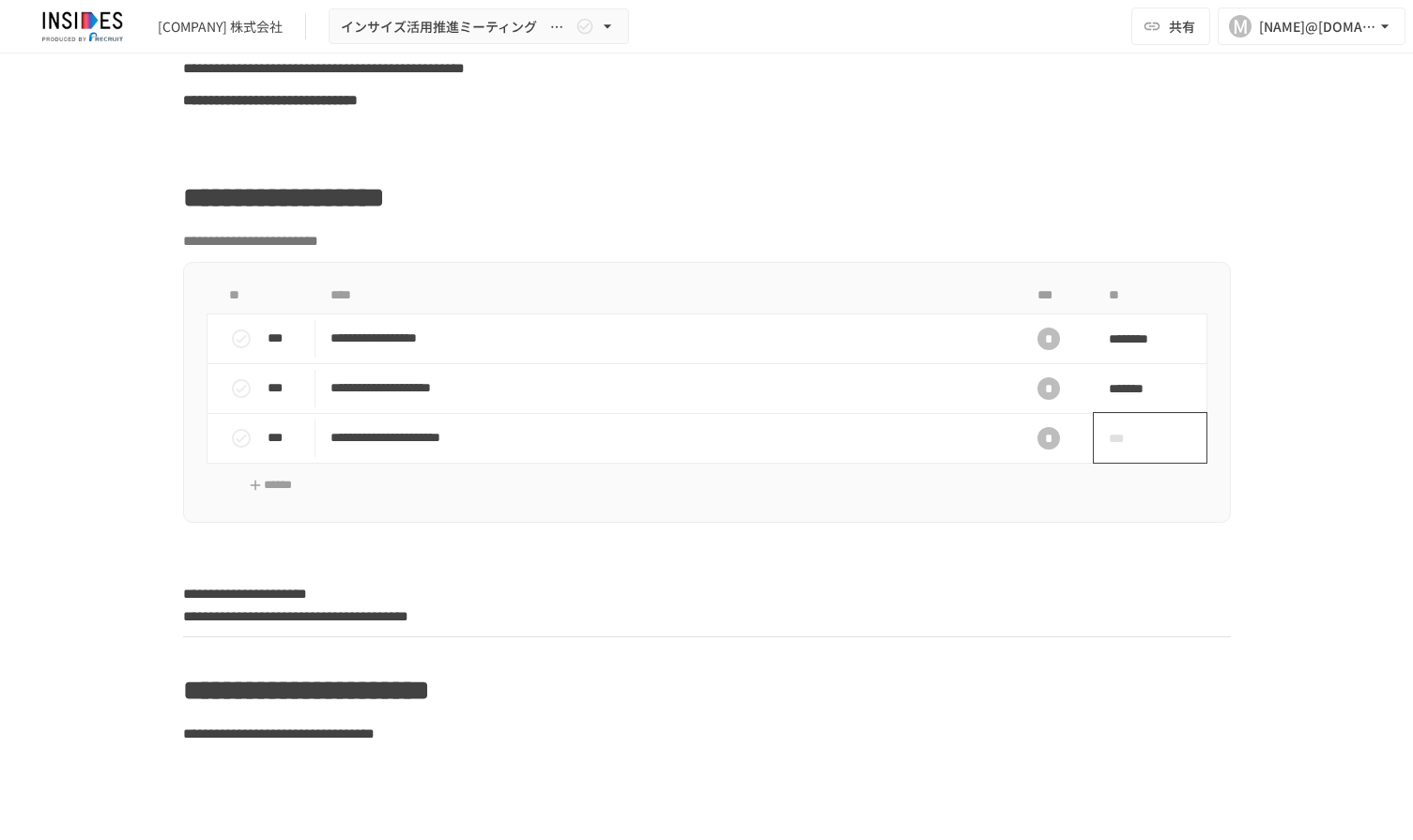 click on "***" at bounding box center [1129, 438] 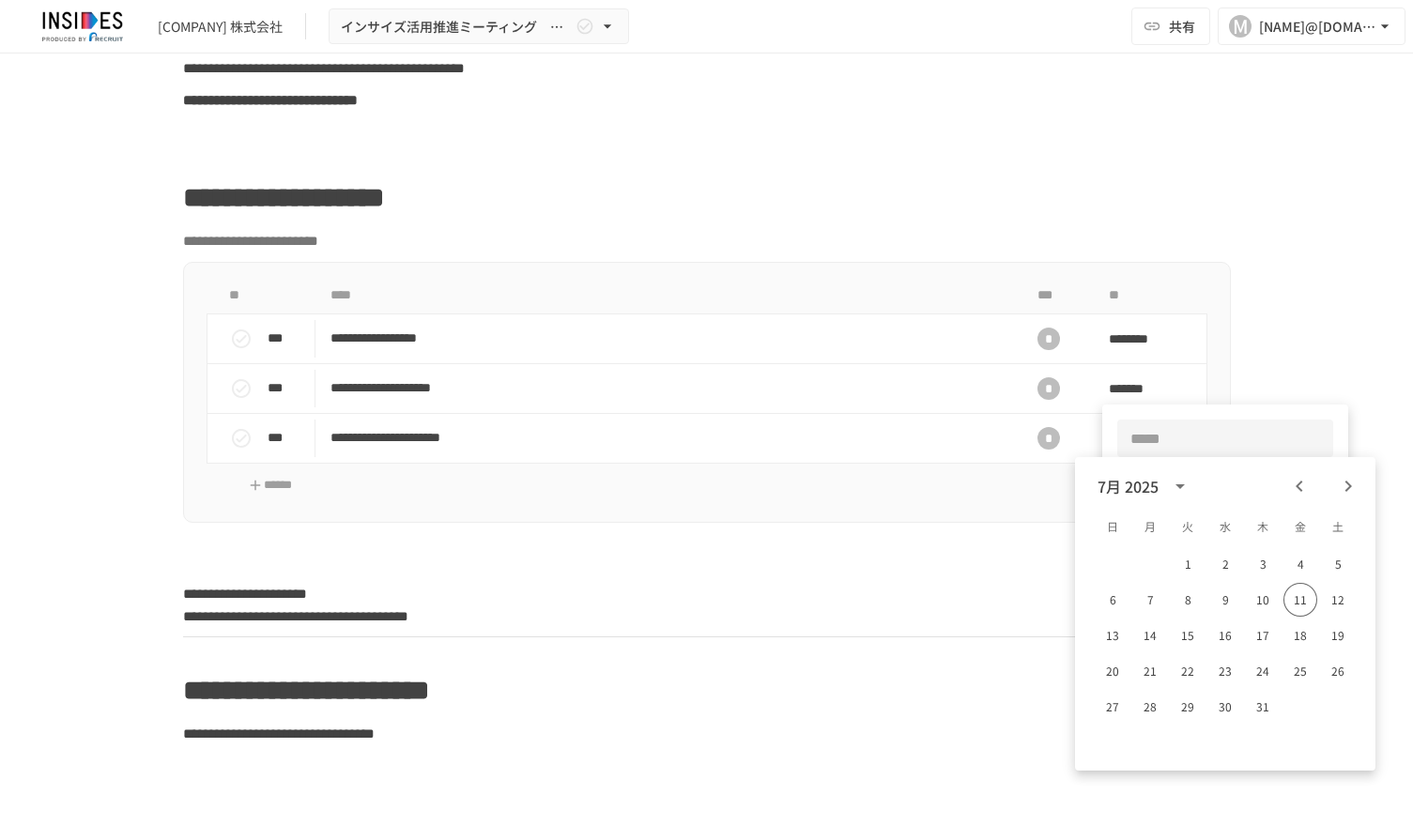 drag, startPoint x: 374, startPoint y: 734, endPoint x: 383, endPoint y: 736, distance: 9.219544 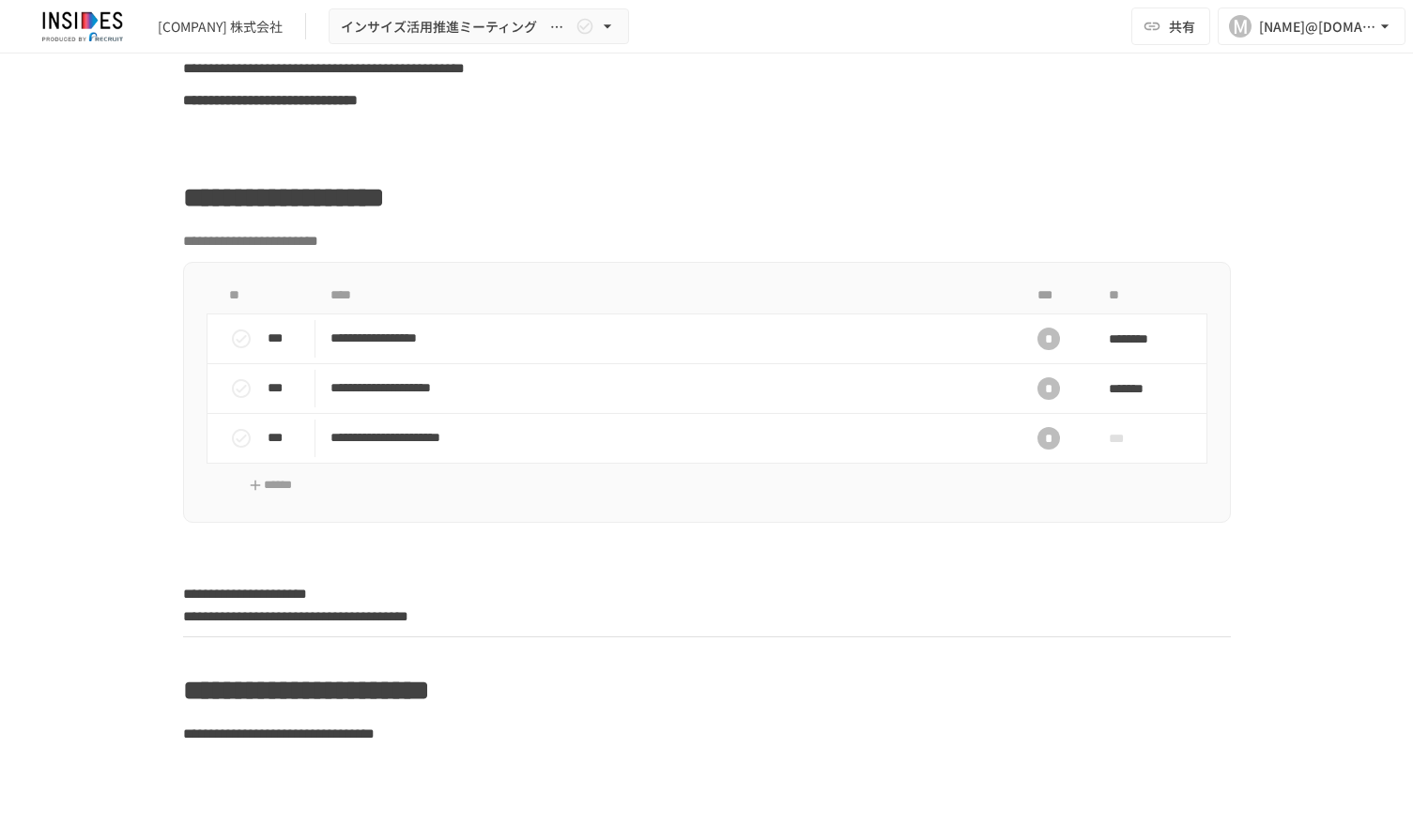 drag, startPoint x: 533, startPoint y: 735, endPoint x: 499, endPoint y: 739, distance: 34.234486 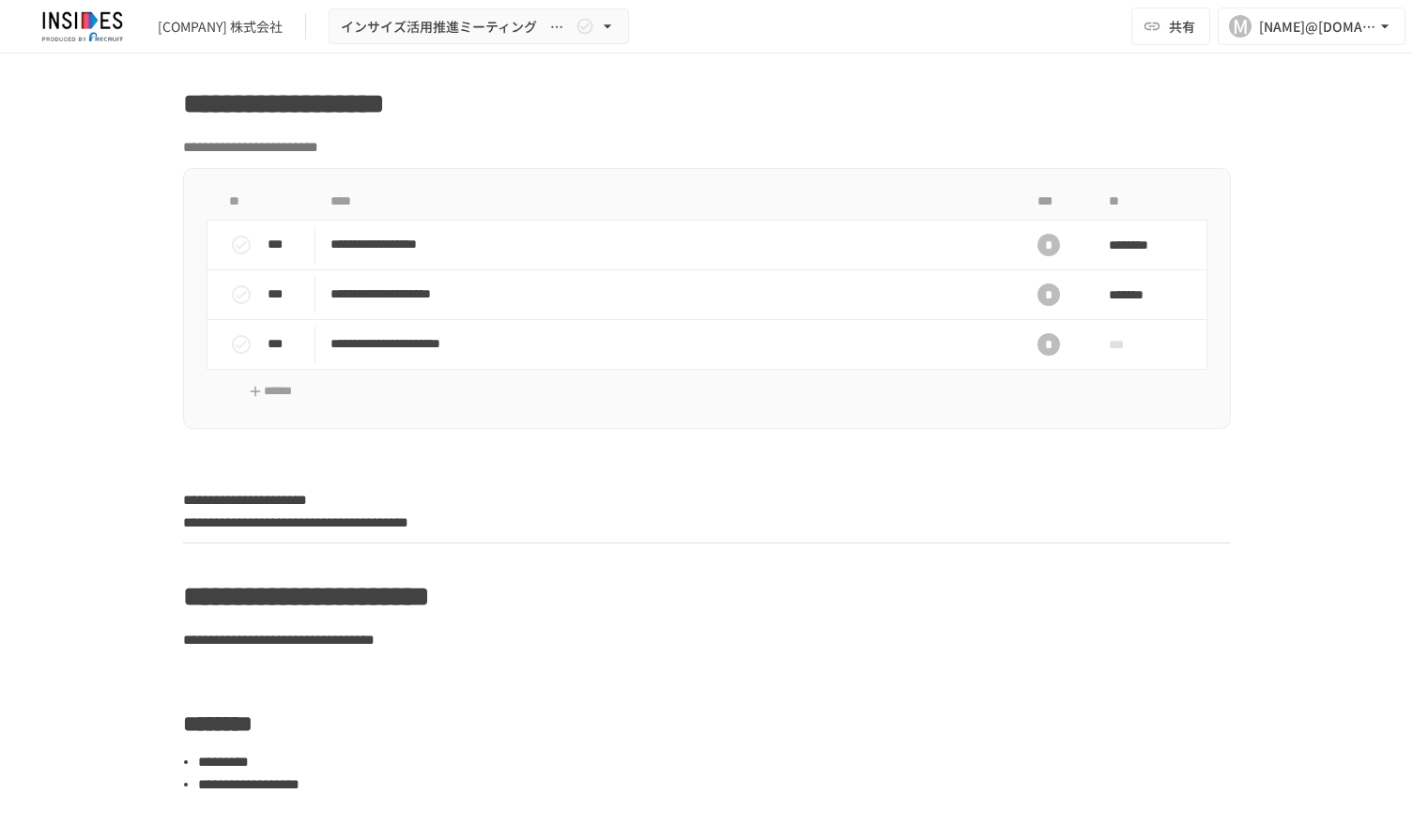 click on "**********" at bounding box center [707, 3273] 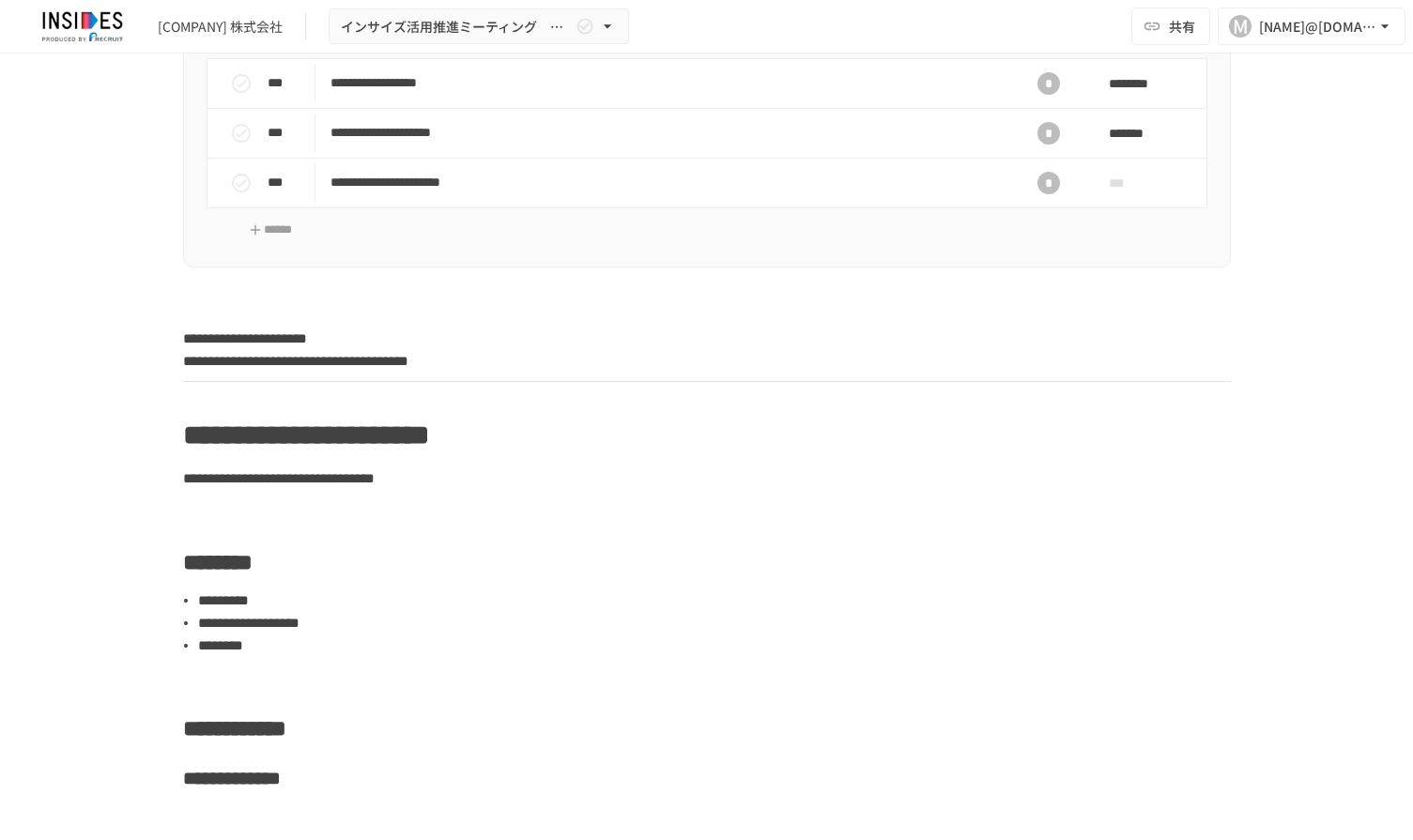scroll, scrollTop: 751, scrollLeft: 0, axis: vertical 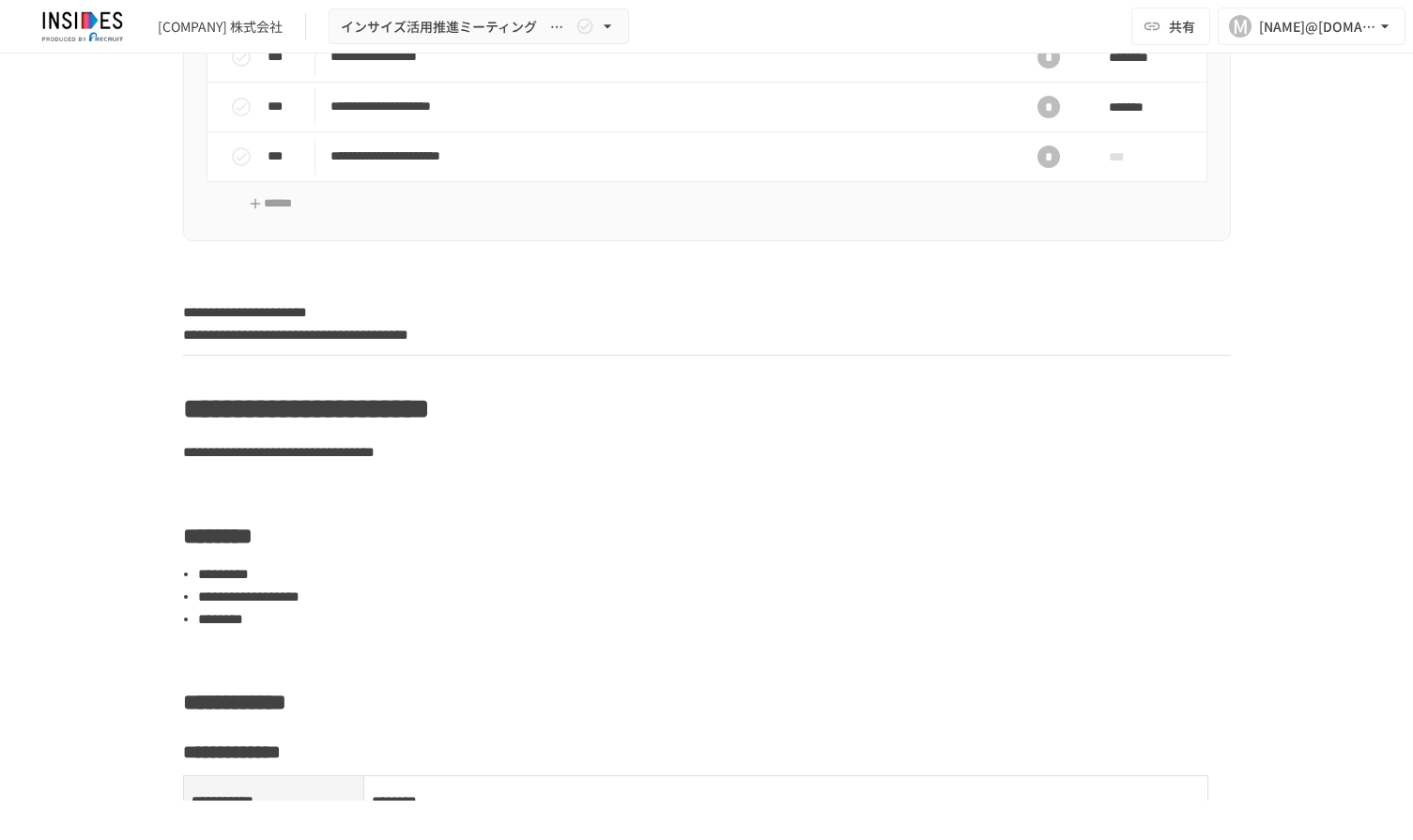 click on "**********" at bounding box center [707, 702] 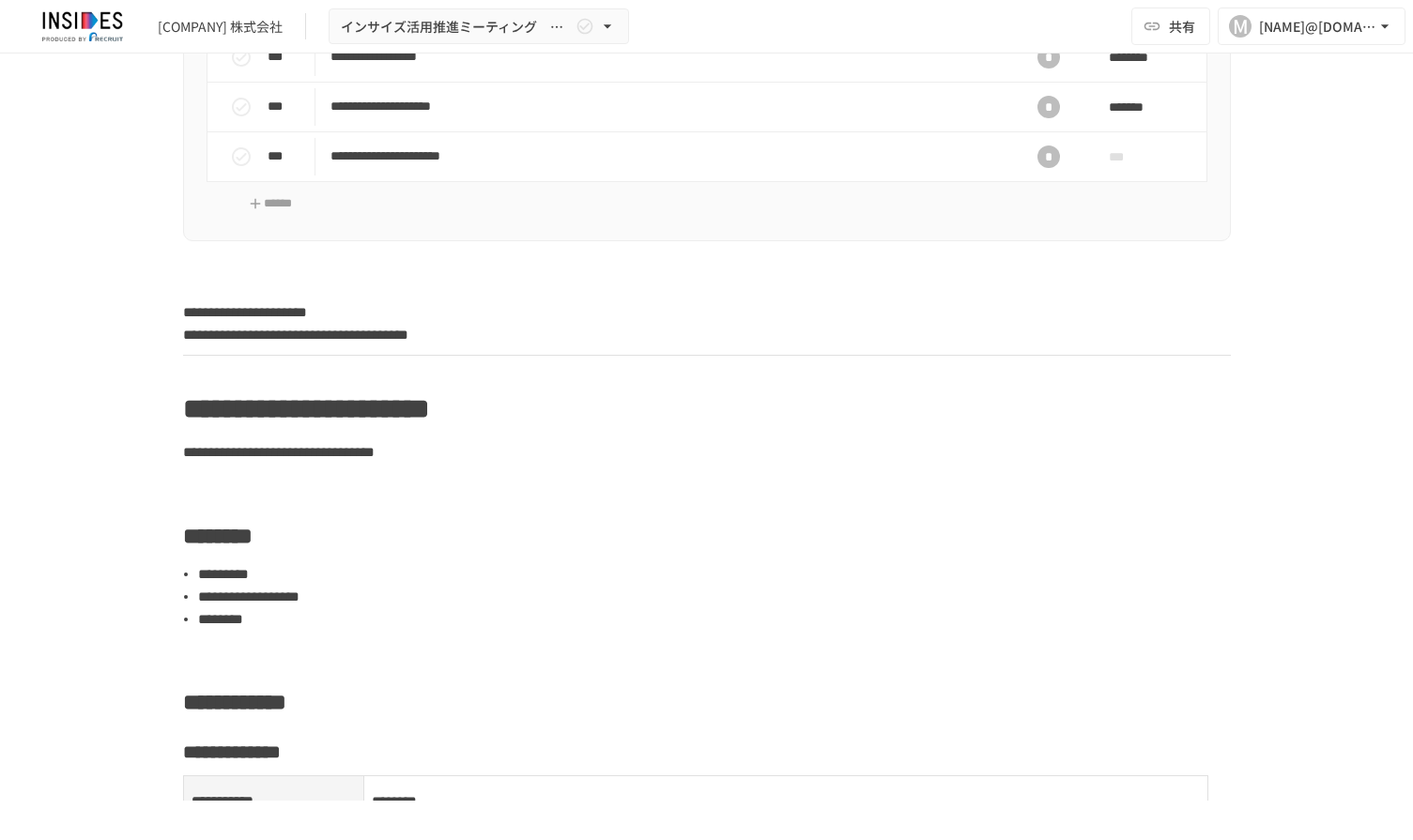 click on "**********" at bounding box center (706, 427) 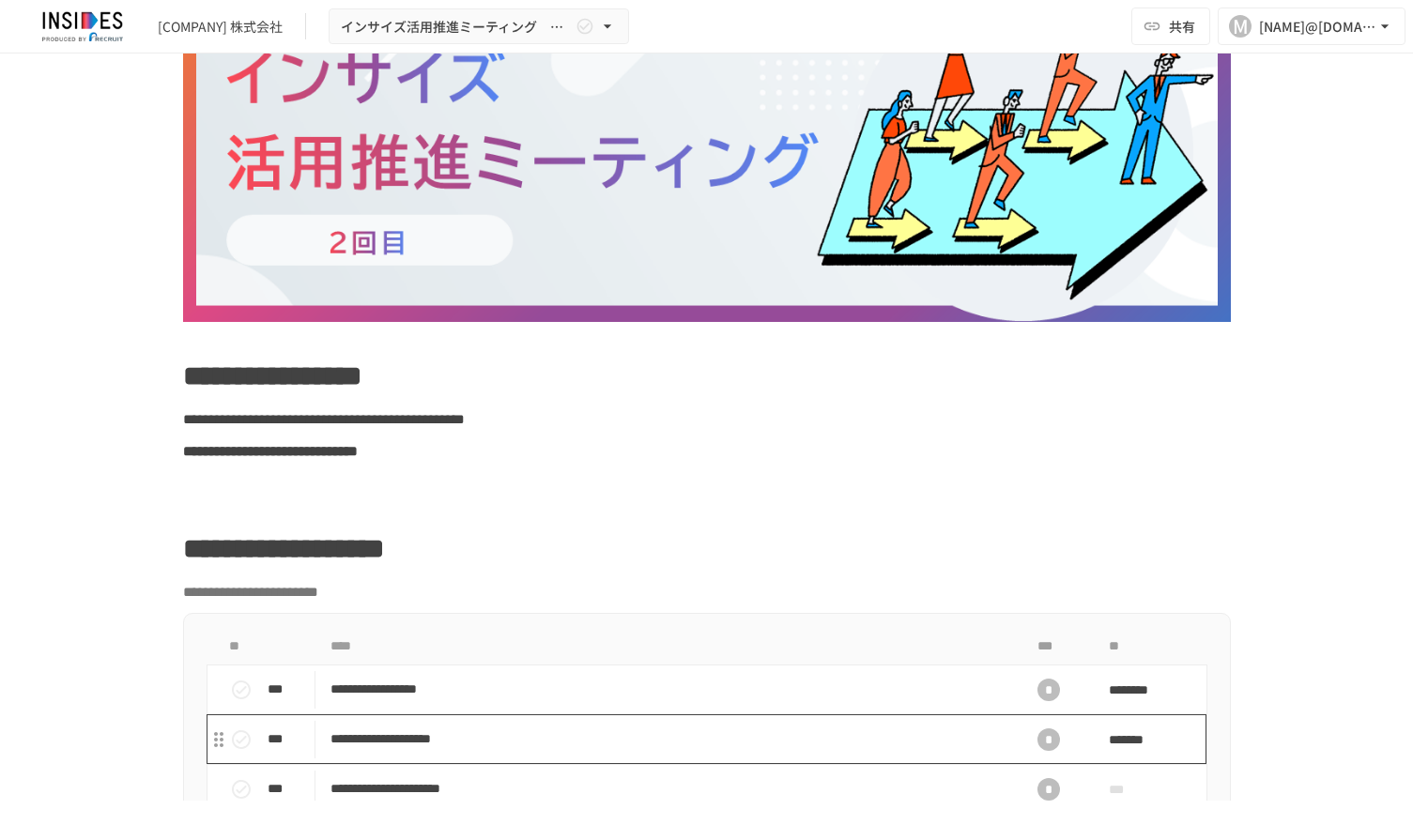 scroll, scrollTop: 0, scrollLeft: 0, axis: both 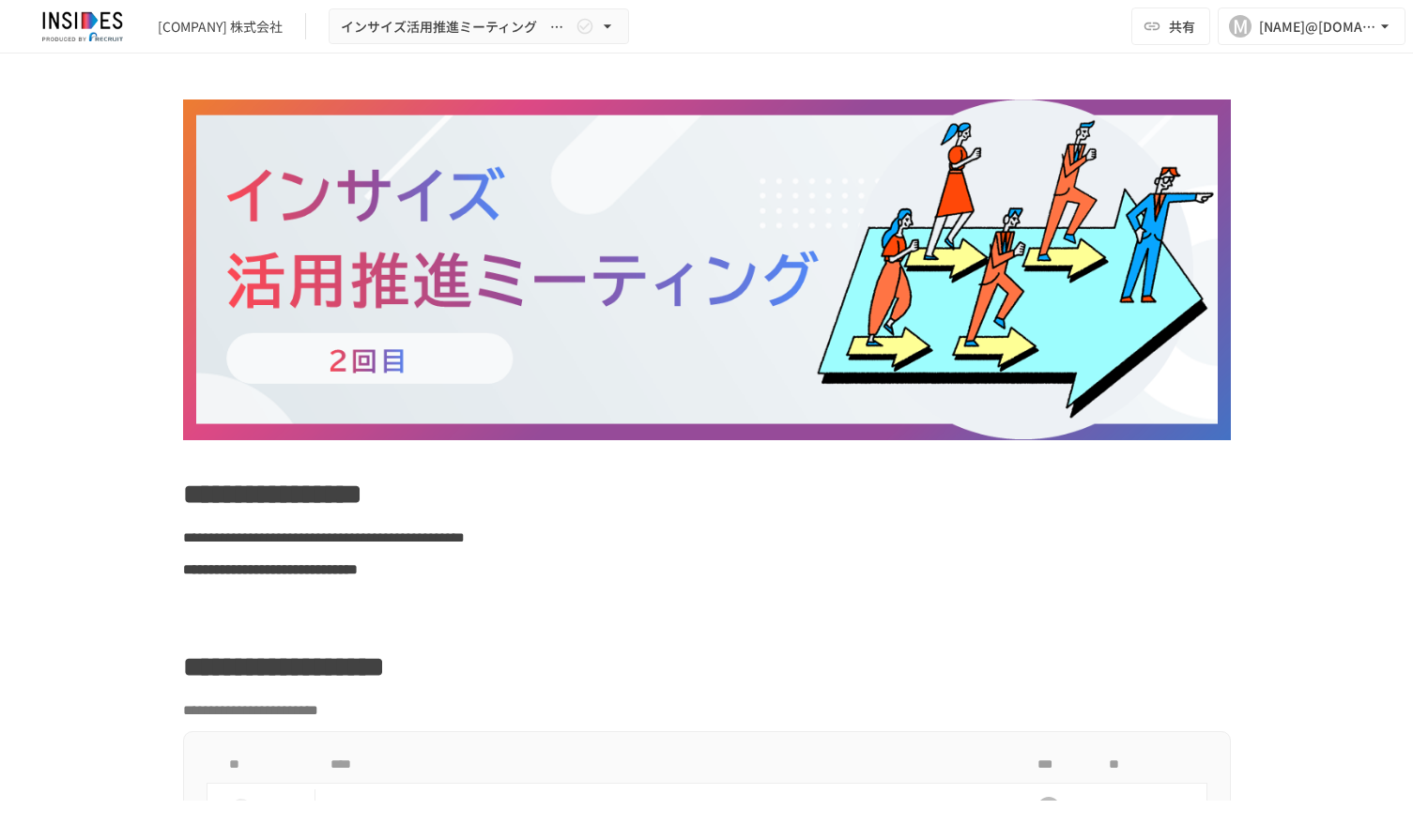 click on "**********" at bounding box center [707, 495] 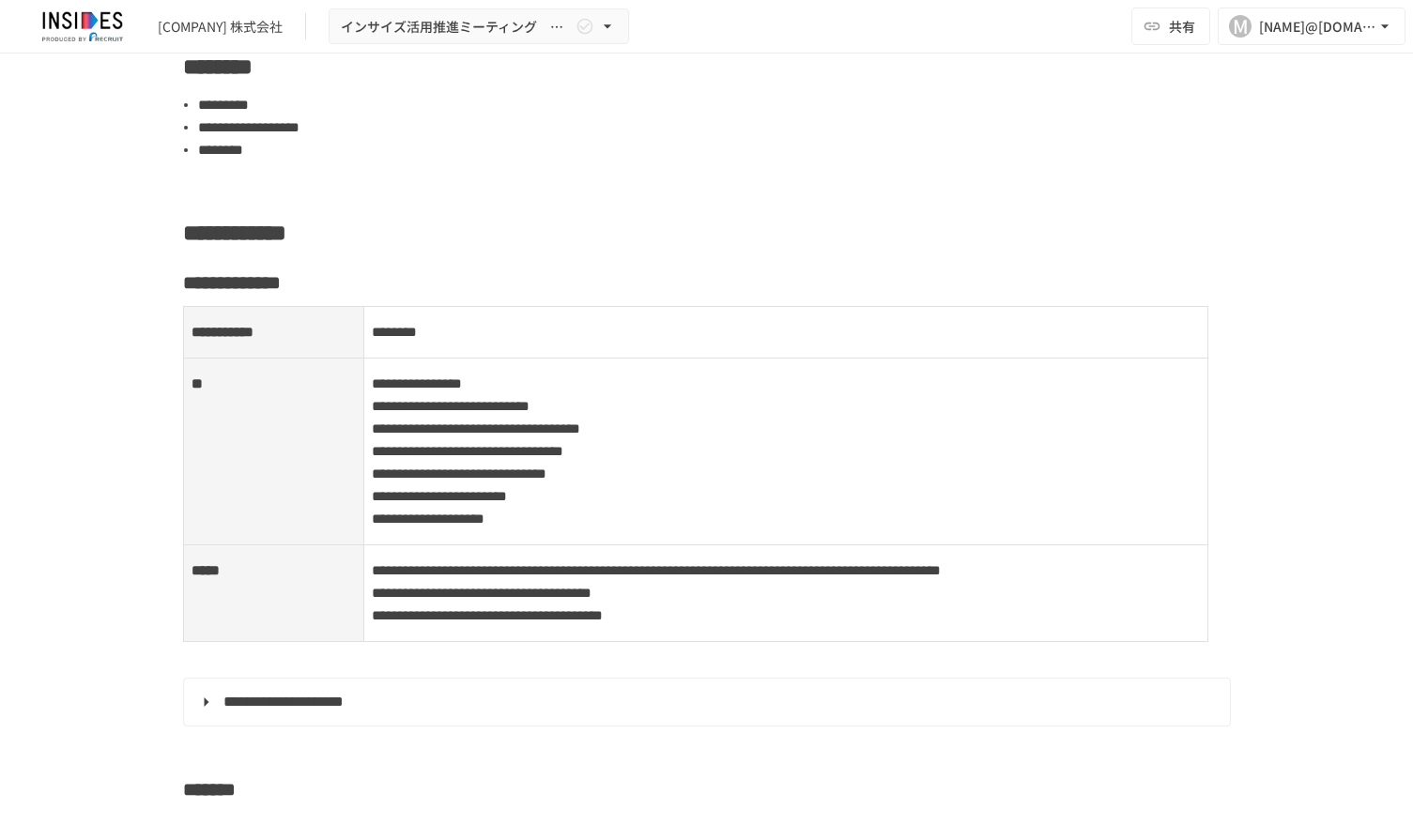 scroll, scrollTop: 1783, scrollLeft: 0, axis: vertical 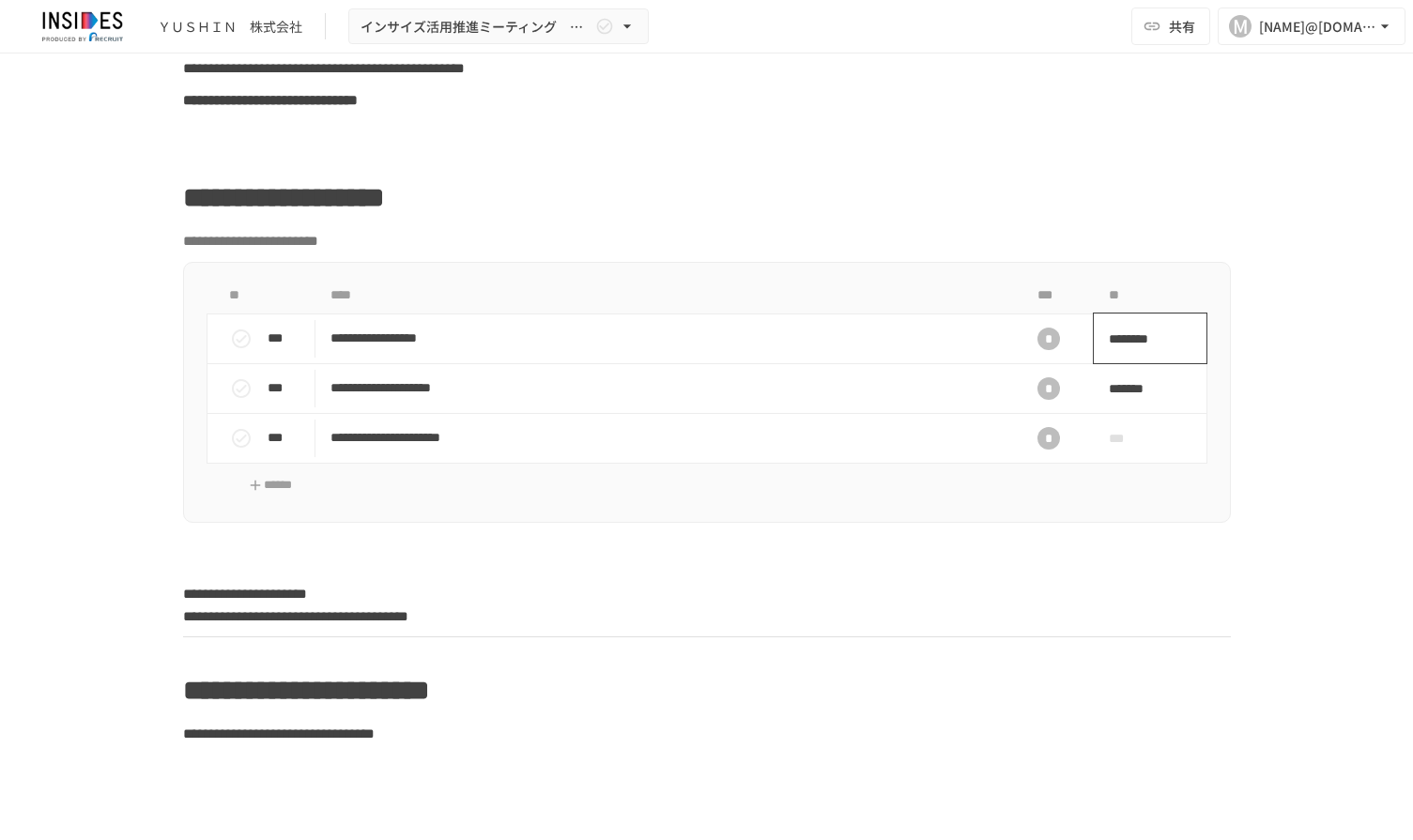 click on "********" at bounding box center (1144, 339) 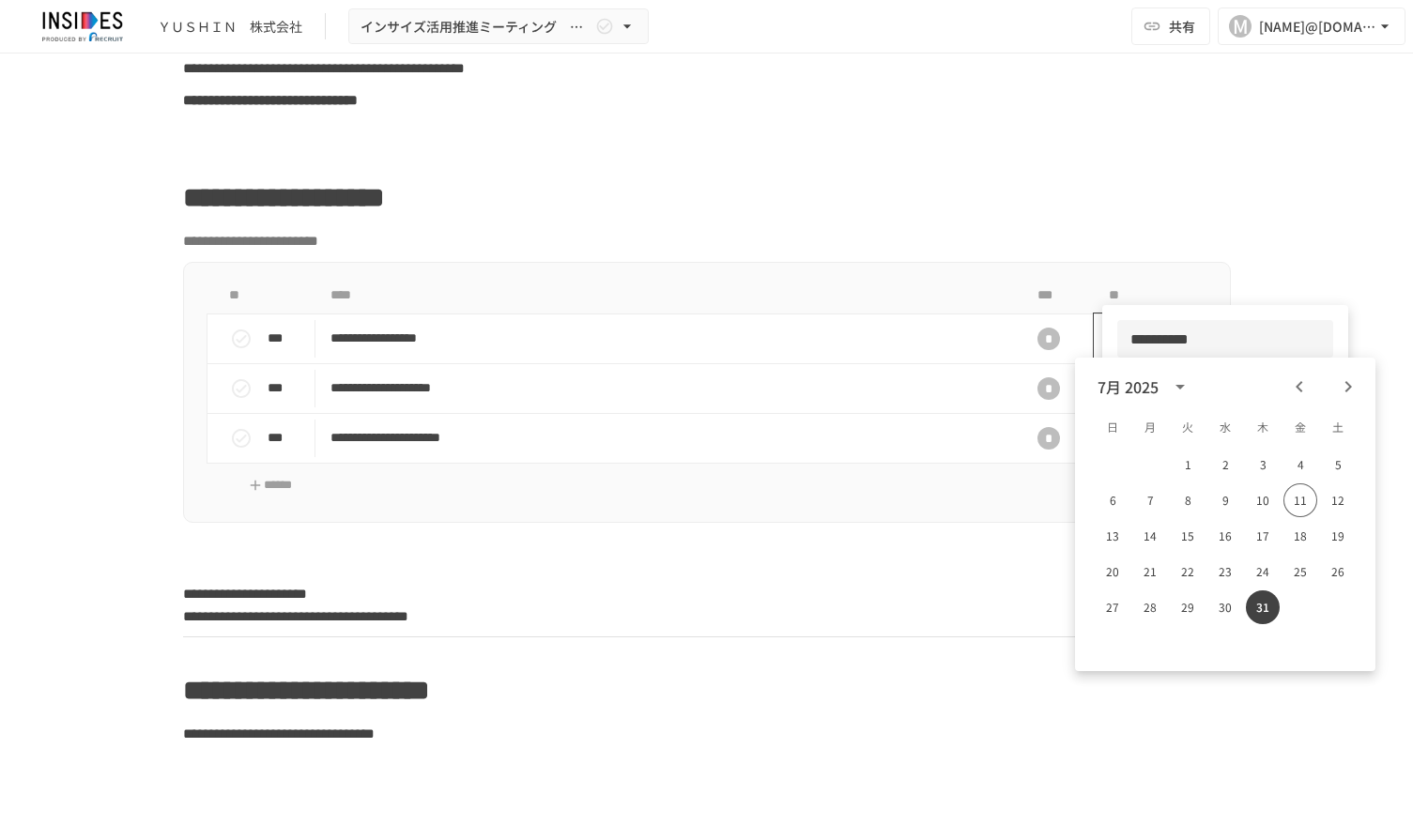 click on "**********" at bounding box center (1225, 339) 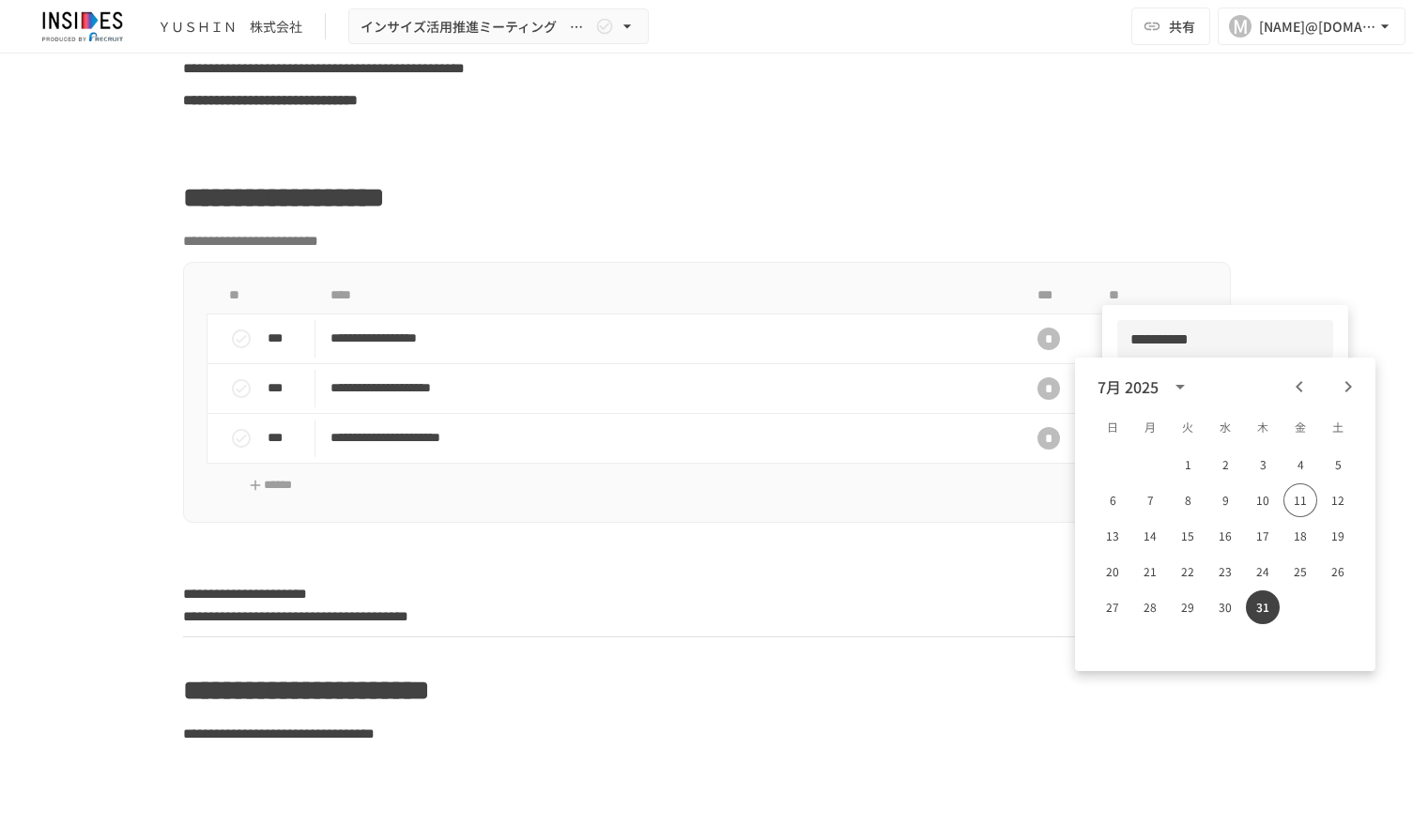 click at bounding box center (706, 420) 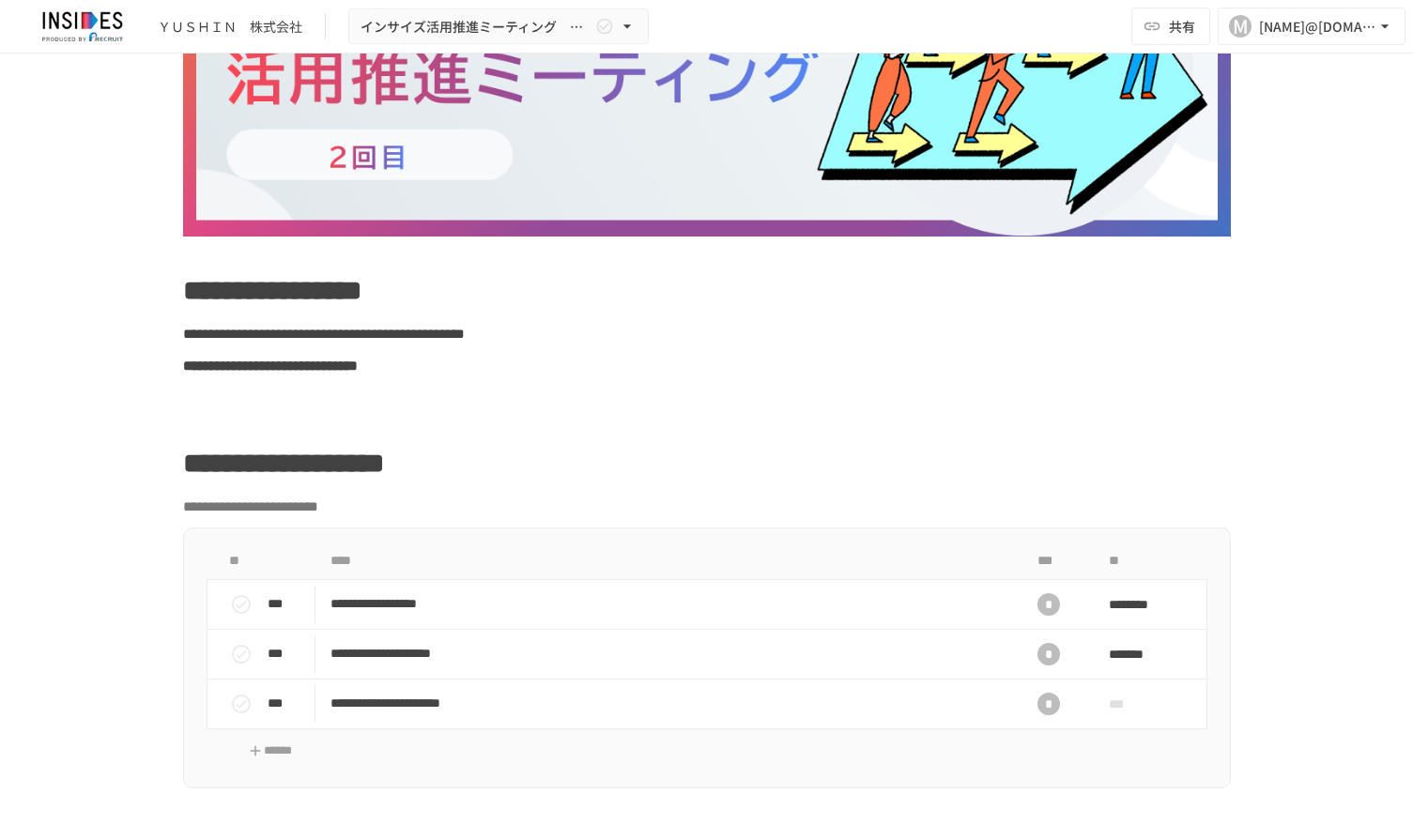 scroll, scrollTop: 469, scrollLeft: 0, axis: vertical 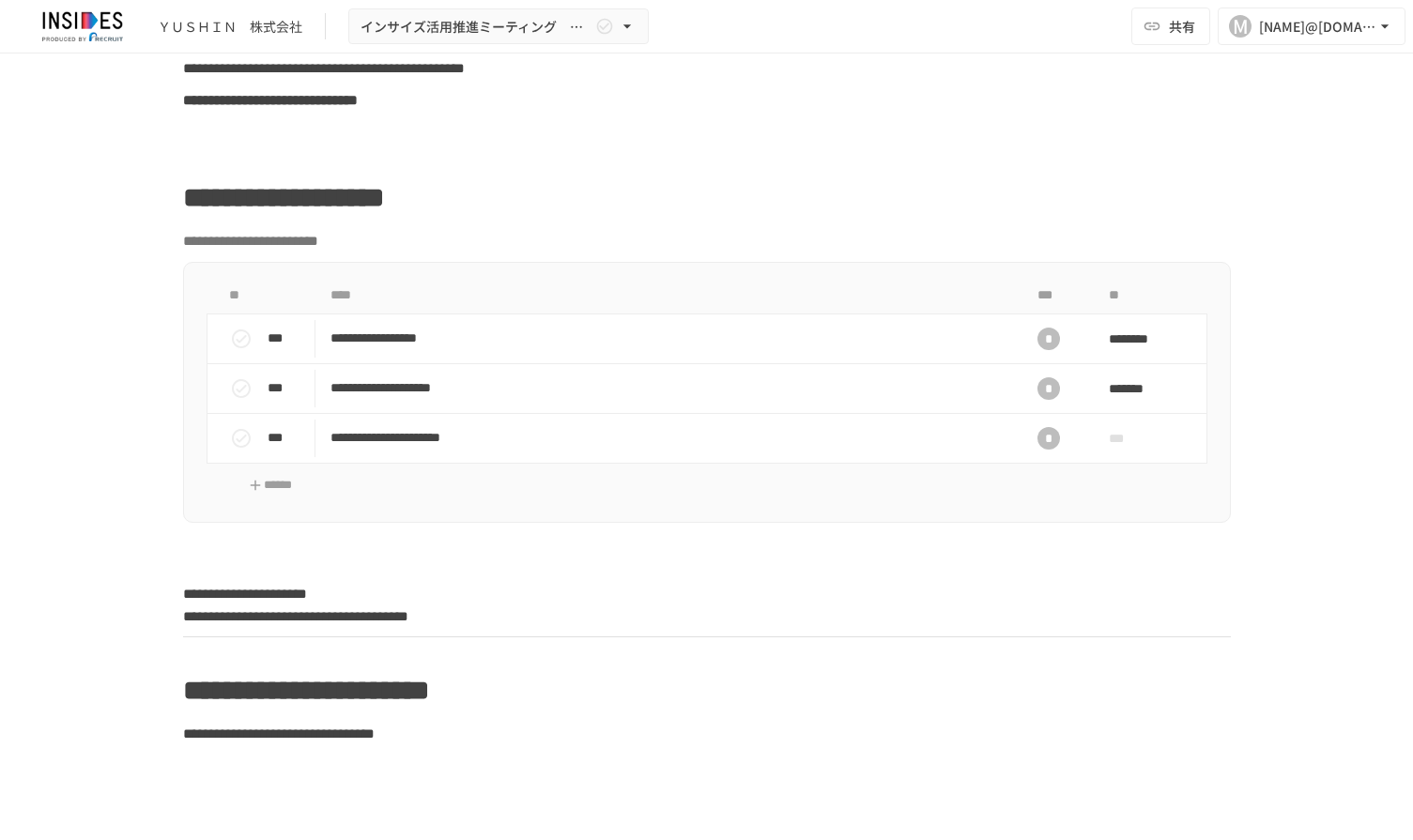 click on "**********" at bounding box center (707, 3298) 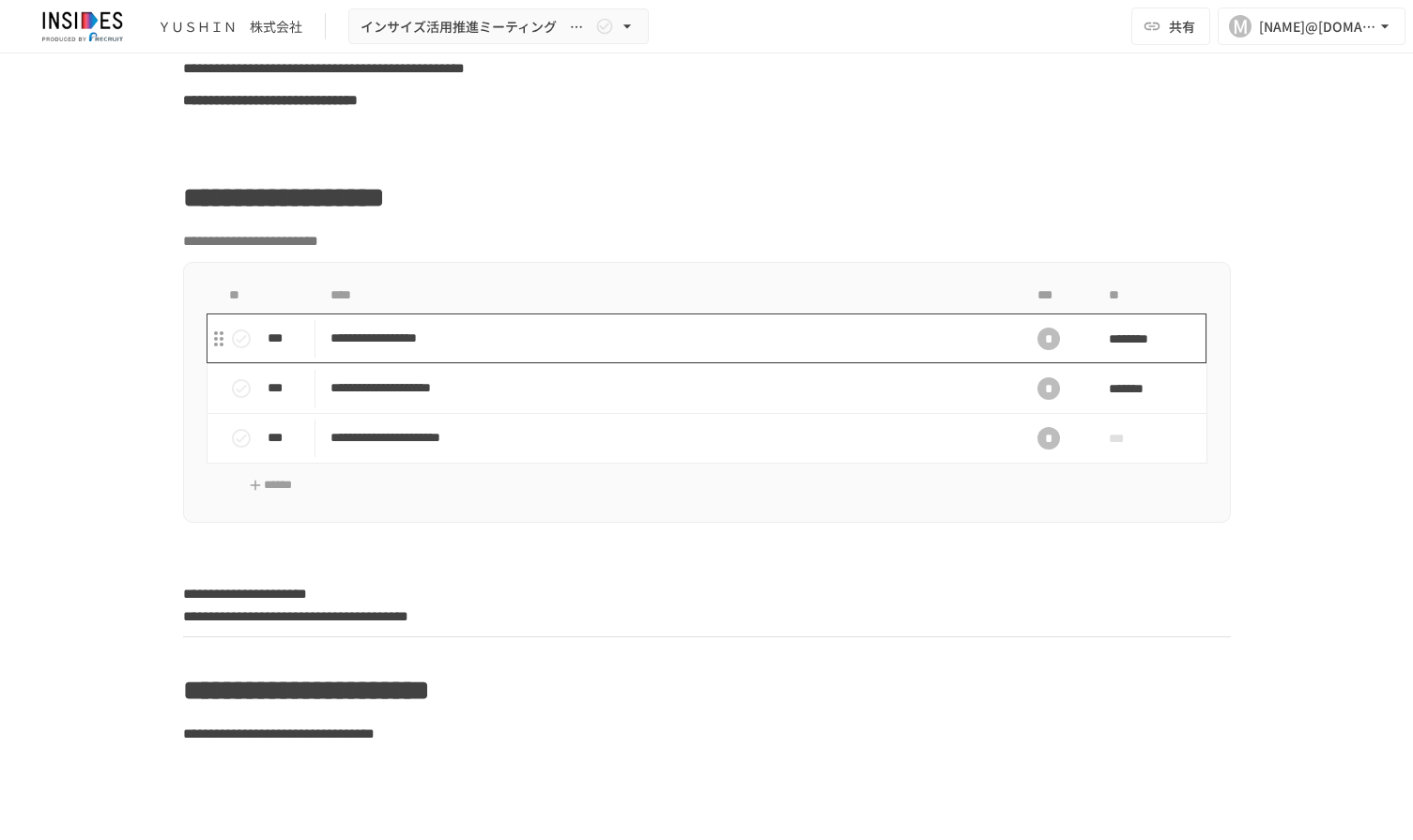 click on "**********" at bounding box center [668, 338] 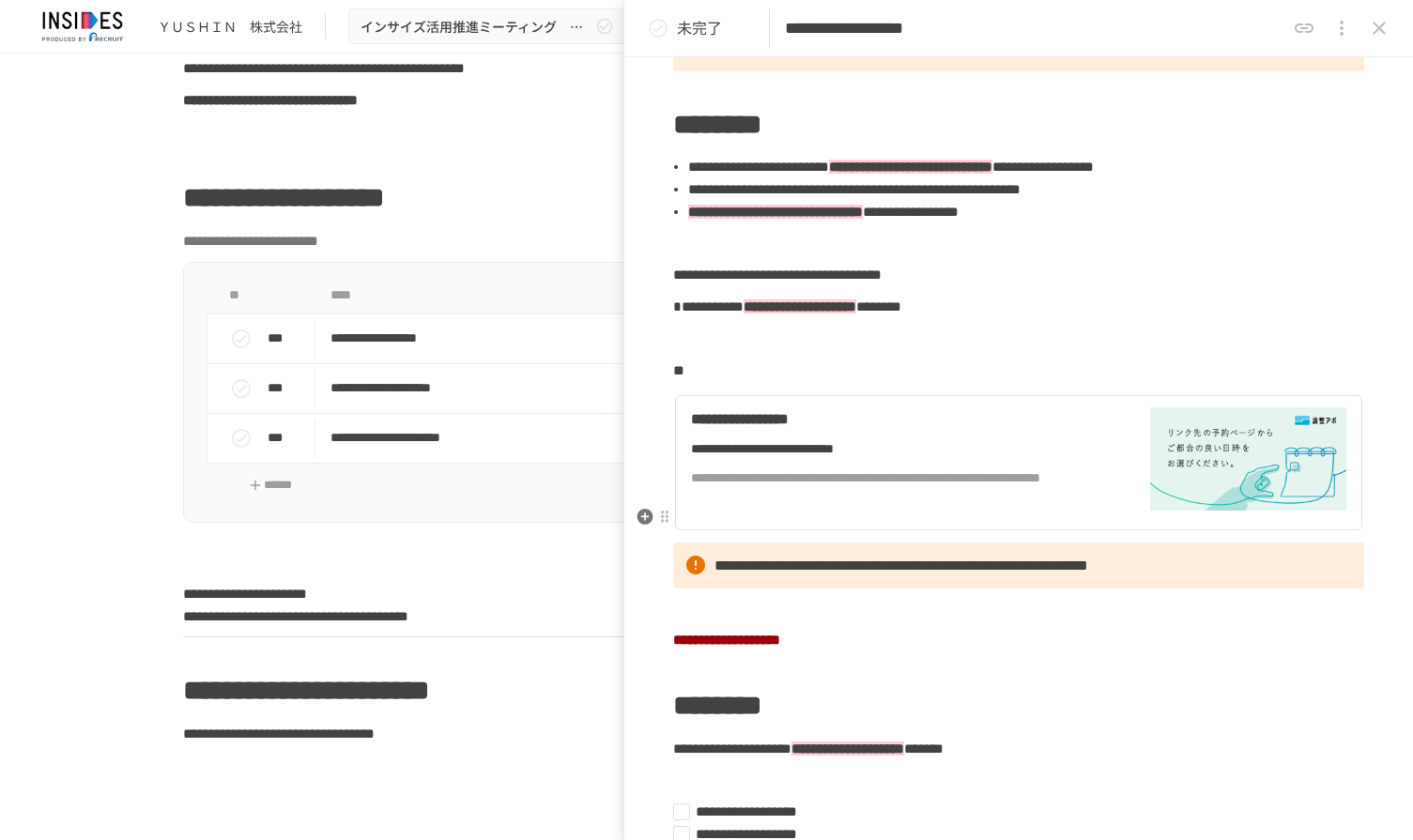 scroll, scrollTop: 469, scrollLeft: 0, axis: vertical 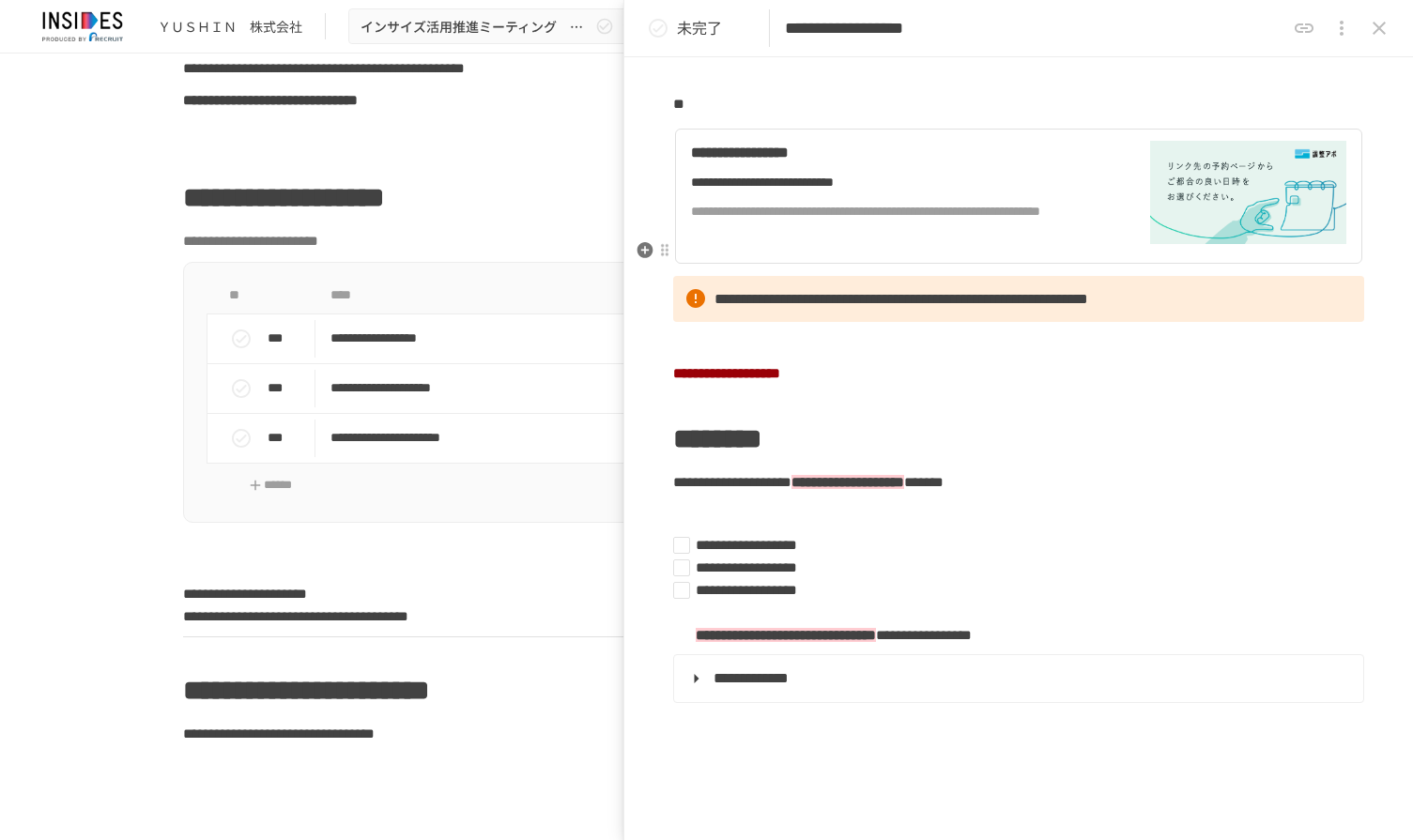 click at bounding box center (1248, 192) 